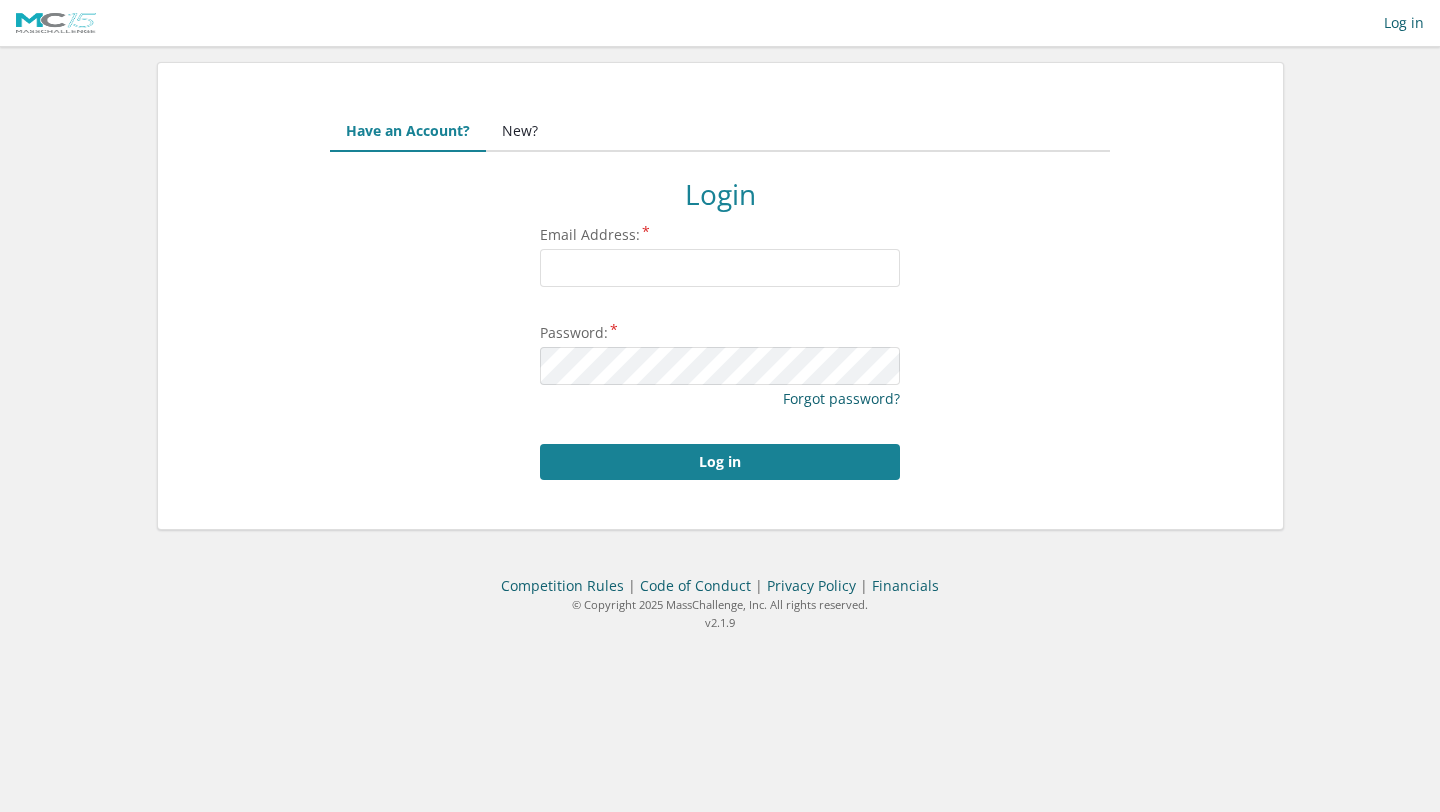 scroll, scrollTop: 0, scrollLeft: 0, axis: both 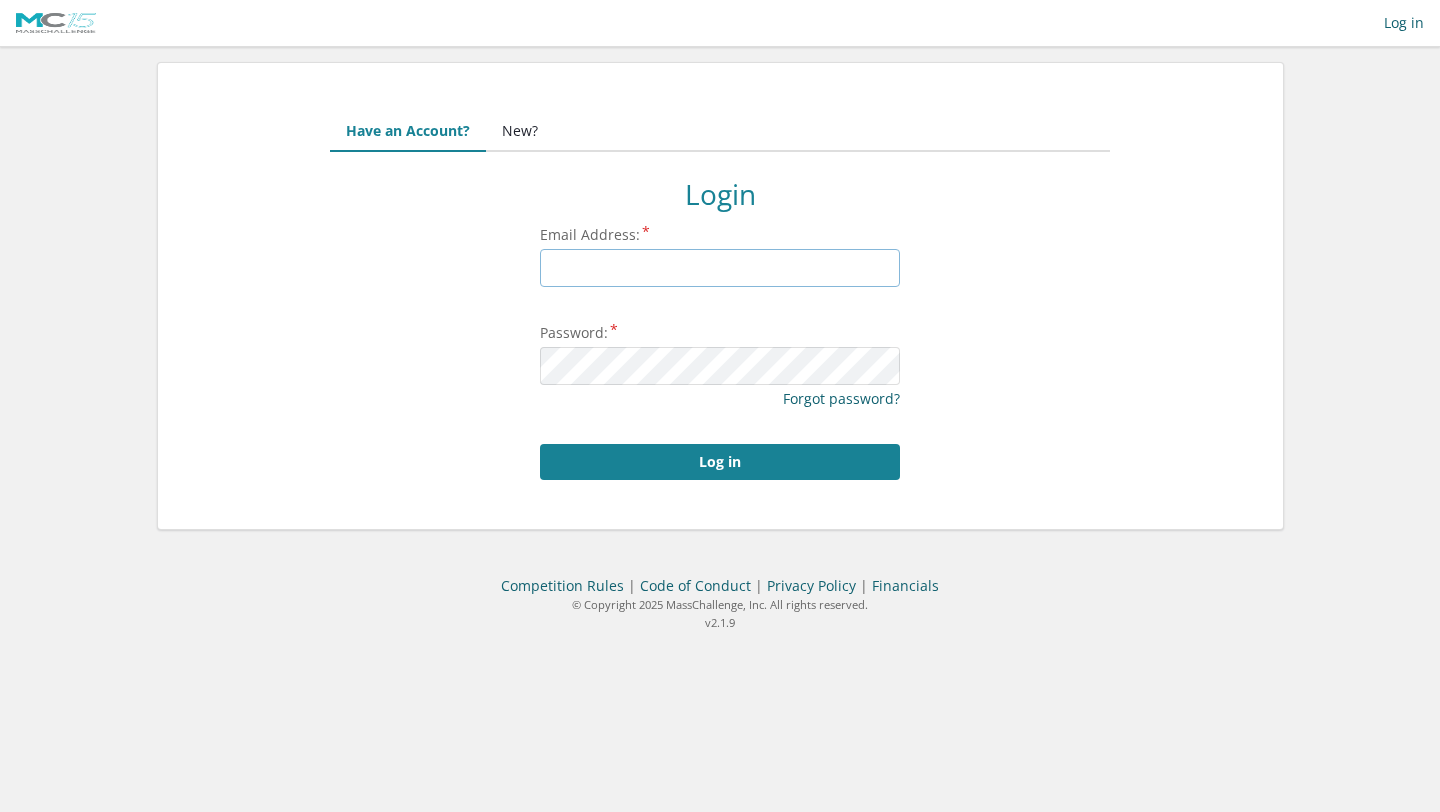 click on "Email Address:" at bounding box center [720, 268] 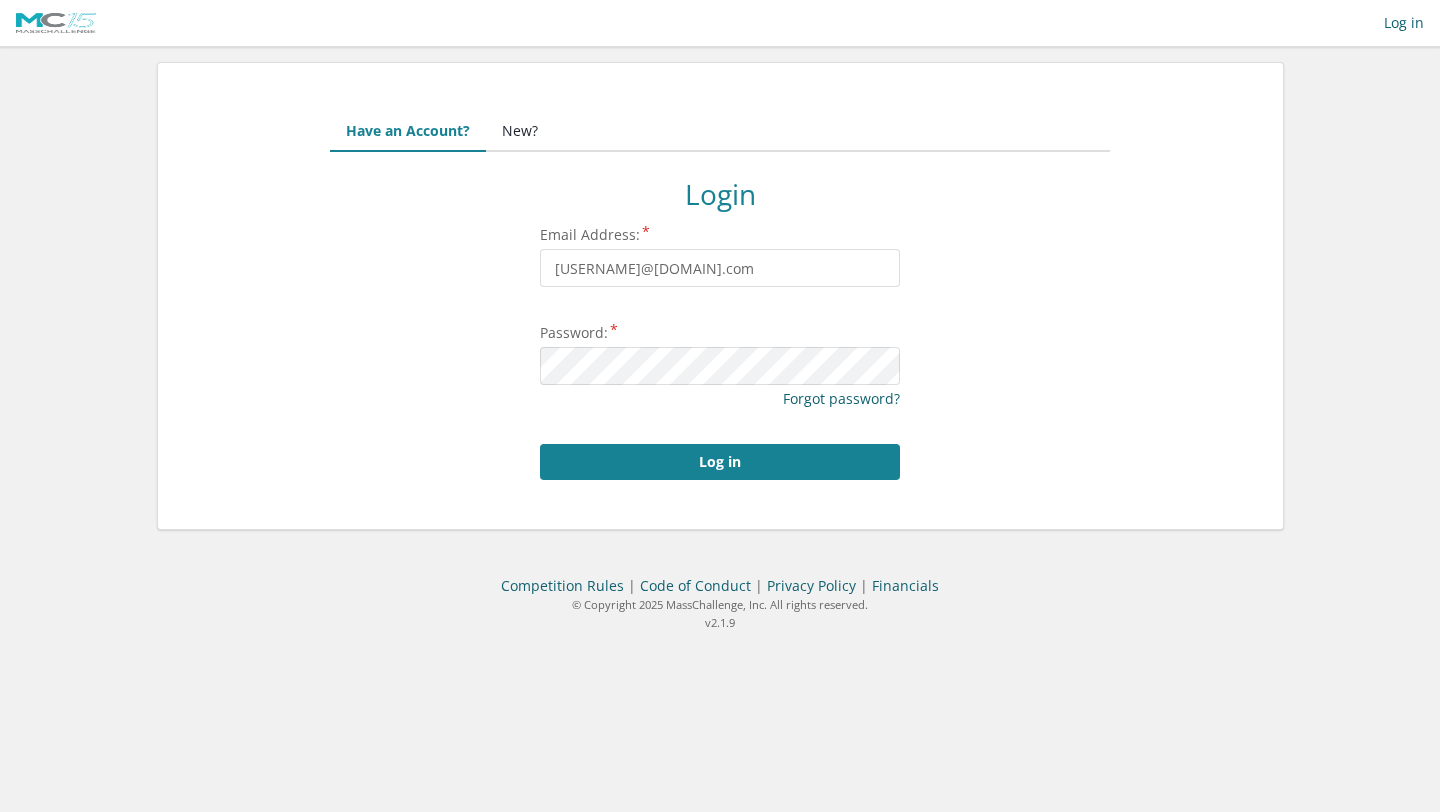 click on "New?" at bounding box center (520, 132) 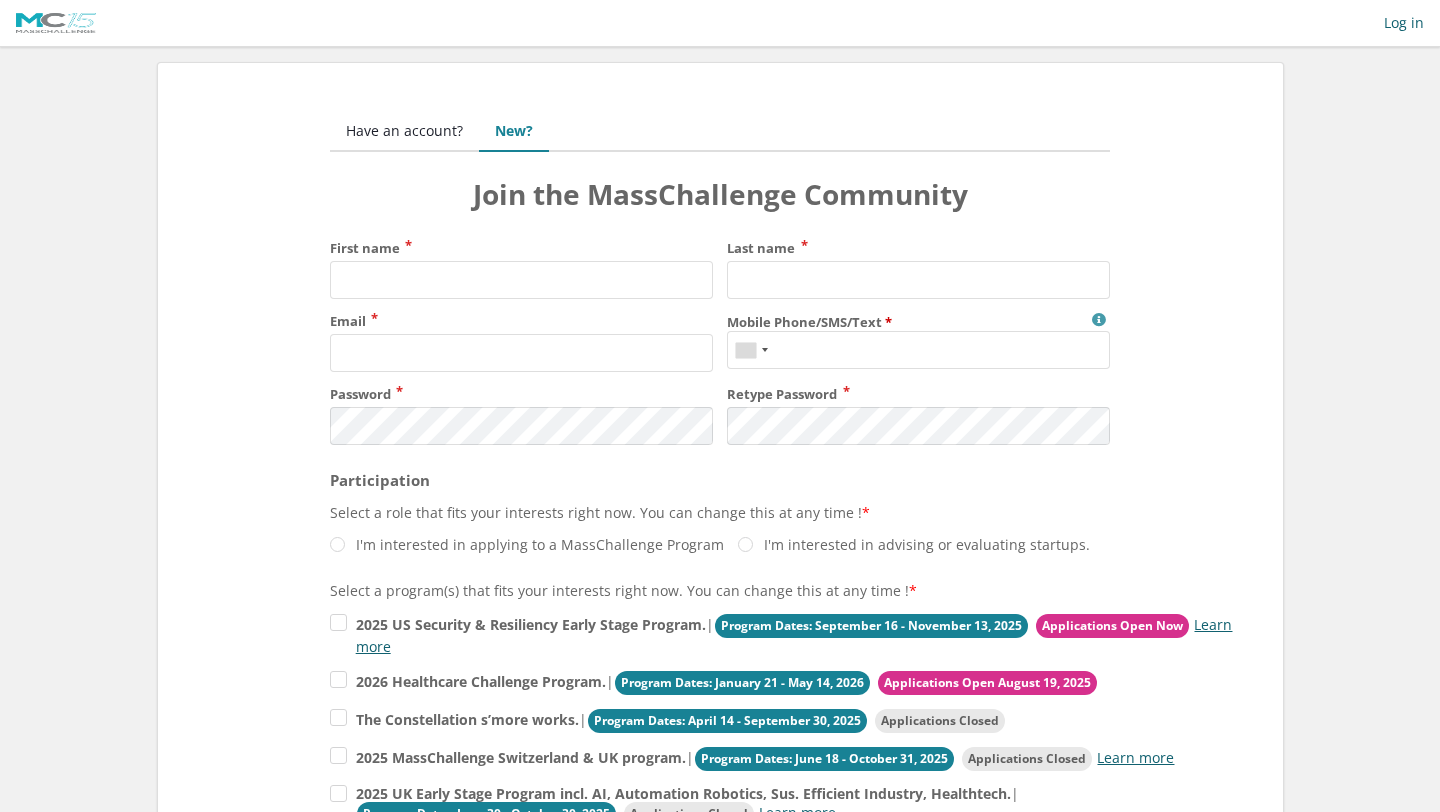 scroll, scrollTop: 0, scrollLeft: 0, axis: both 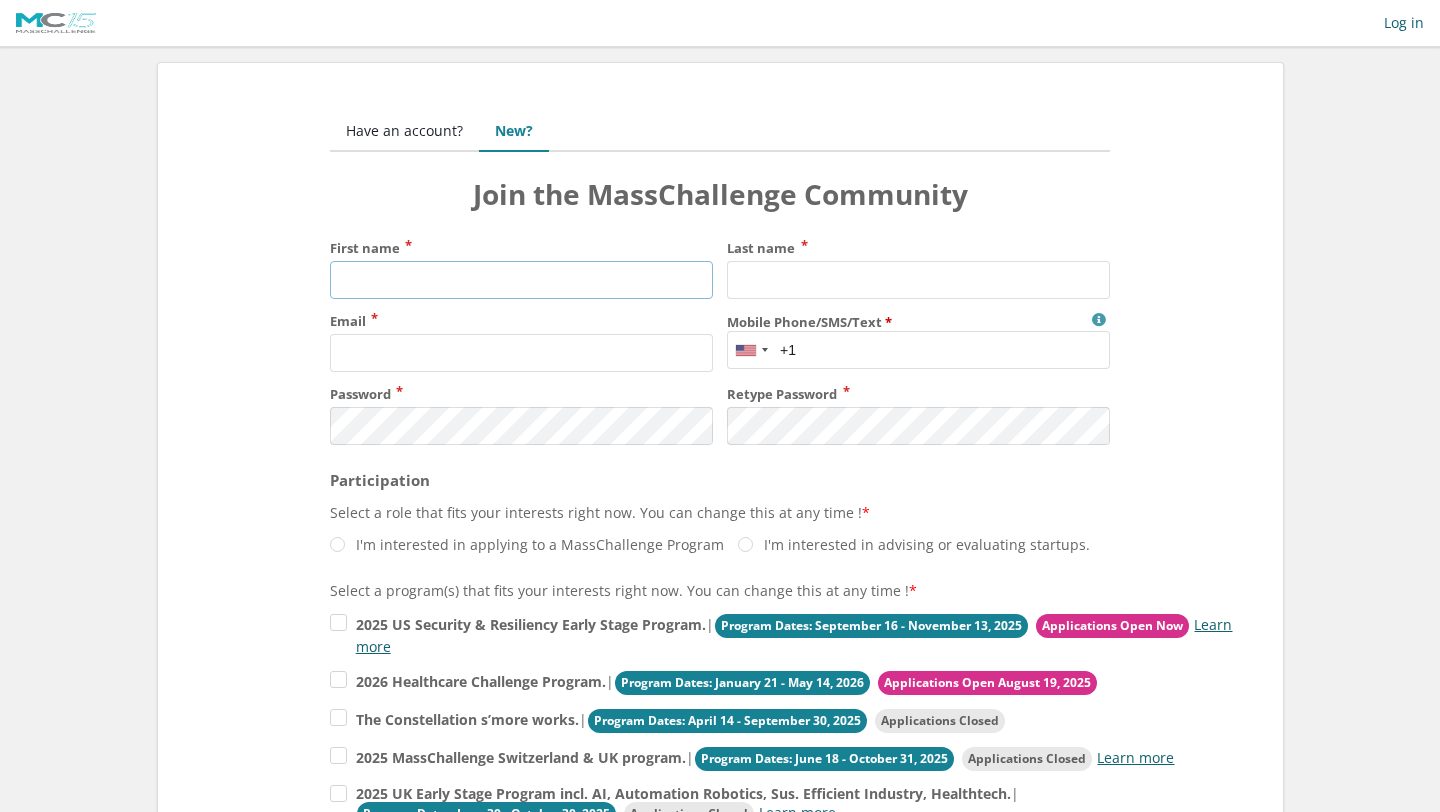 click on "First name" at bounding box center (521, 280) 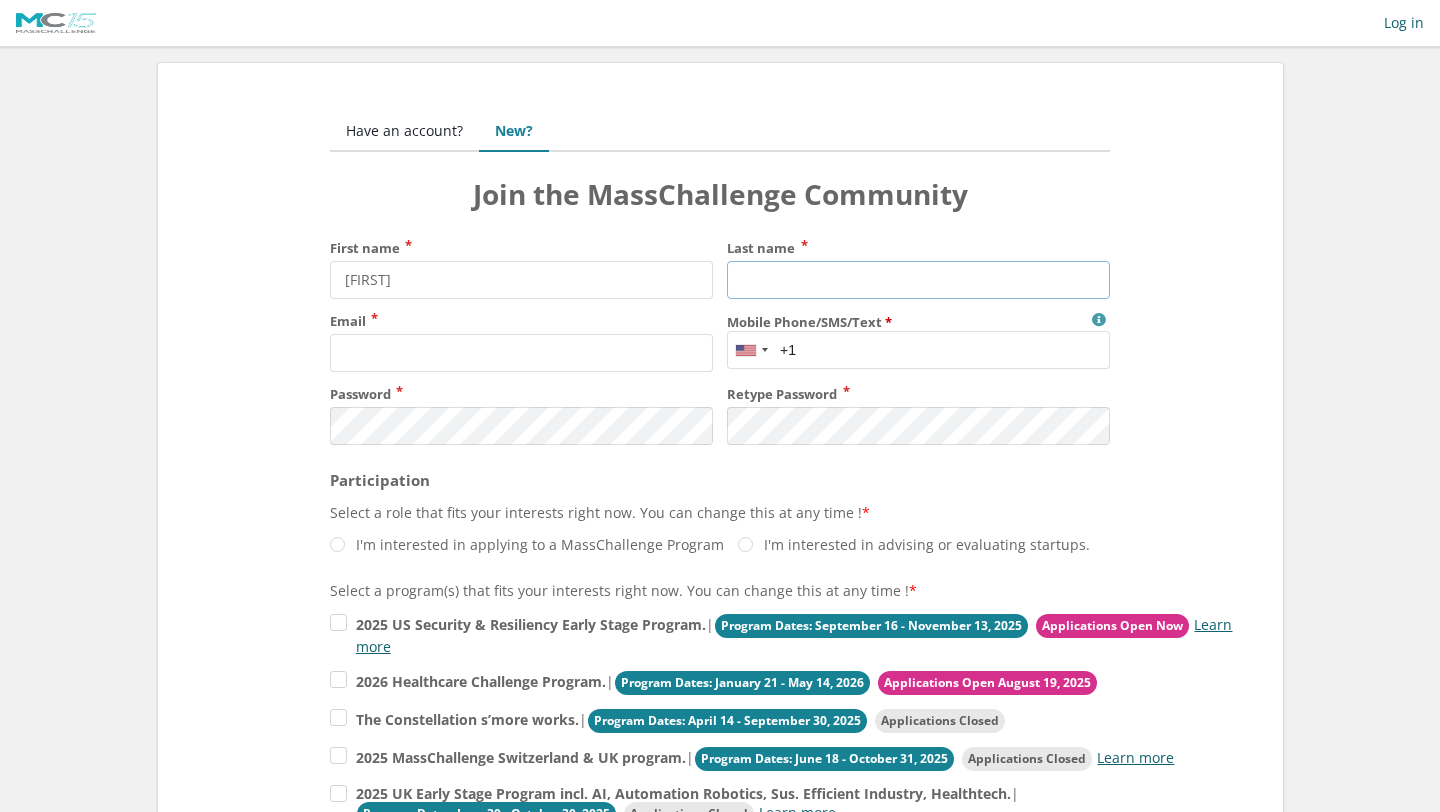 type on "[LAST]" 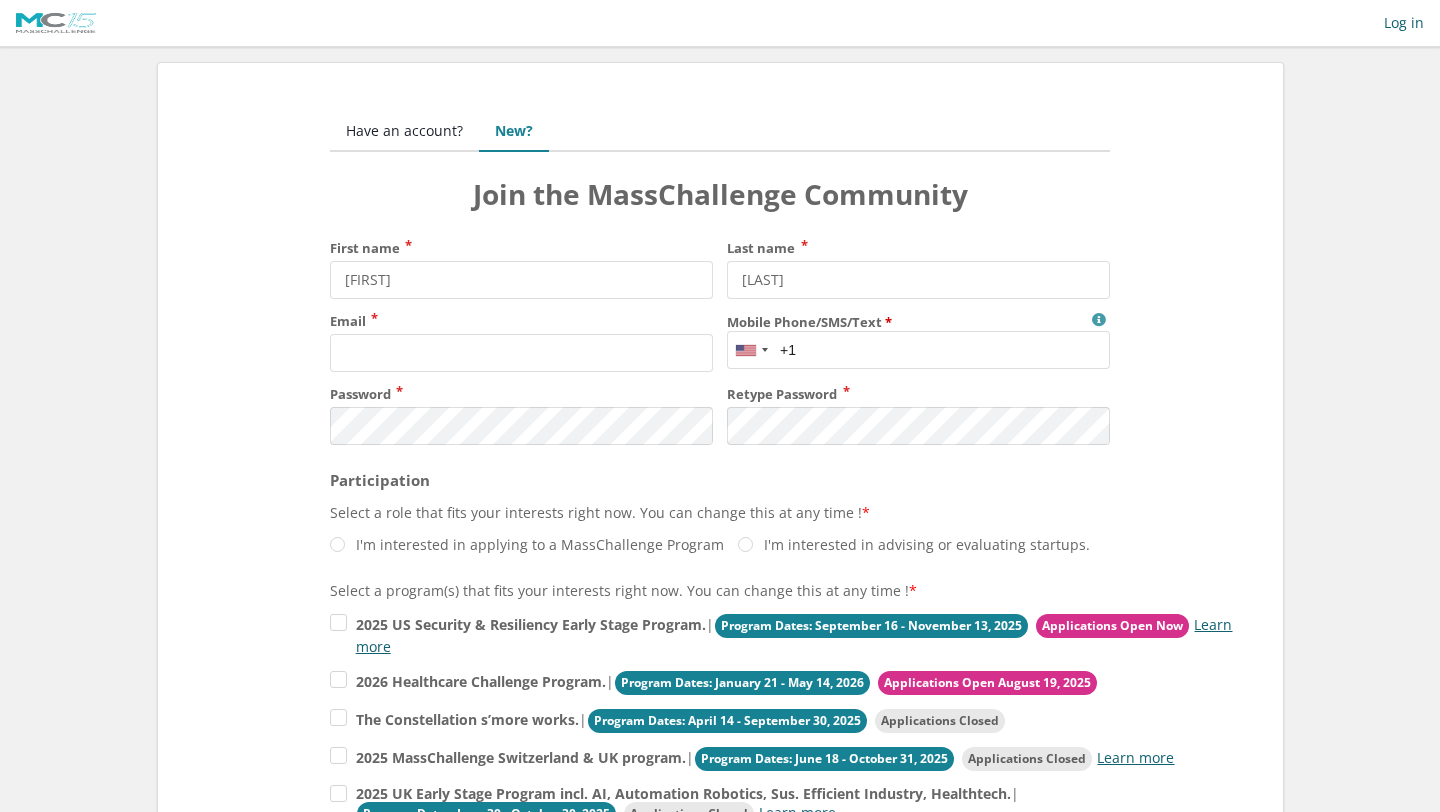 type on "[EMAIL]" 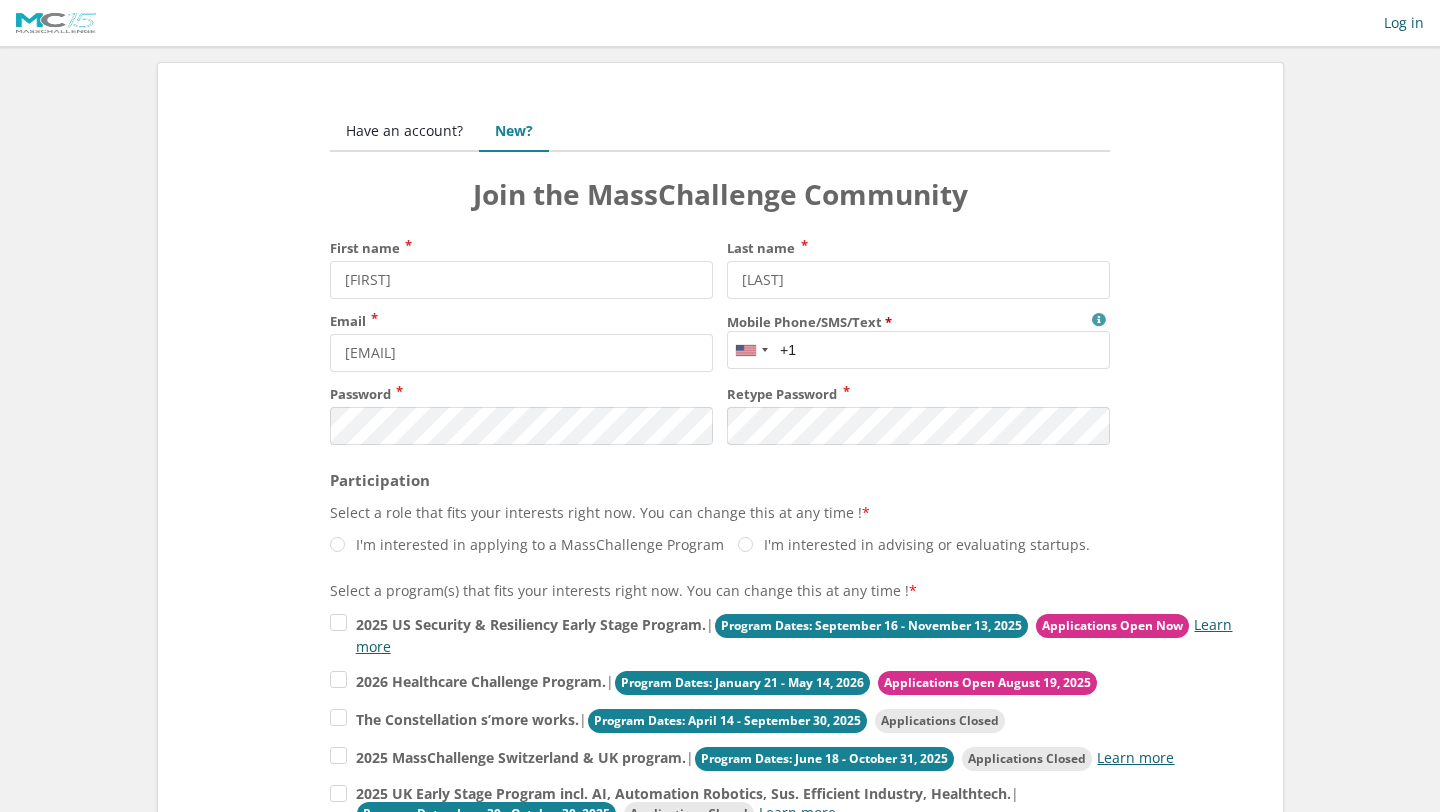type on "5086546333" 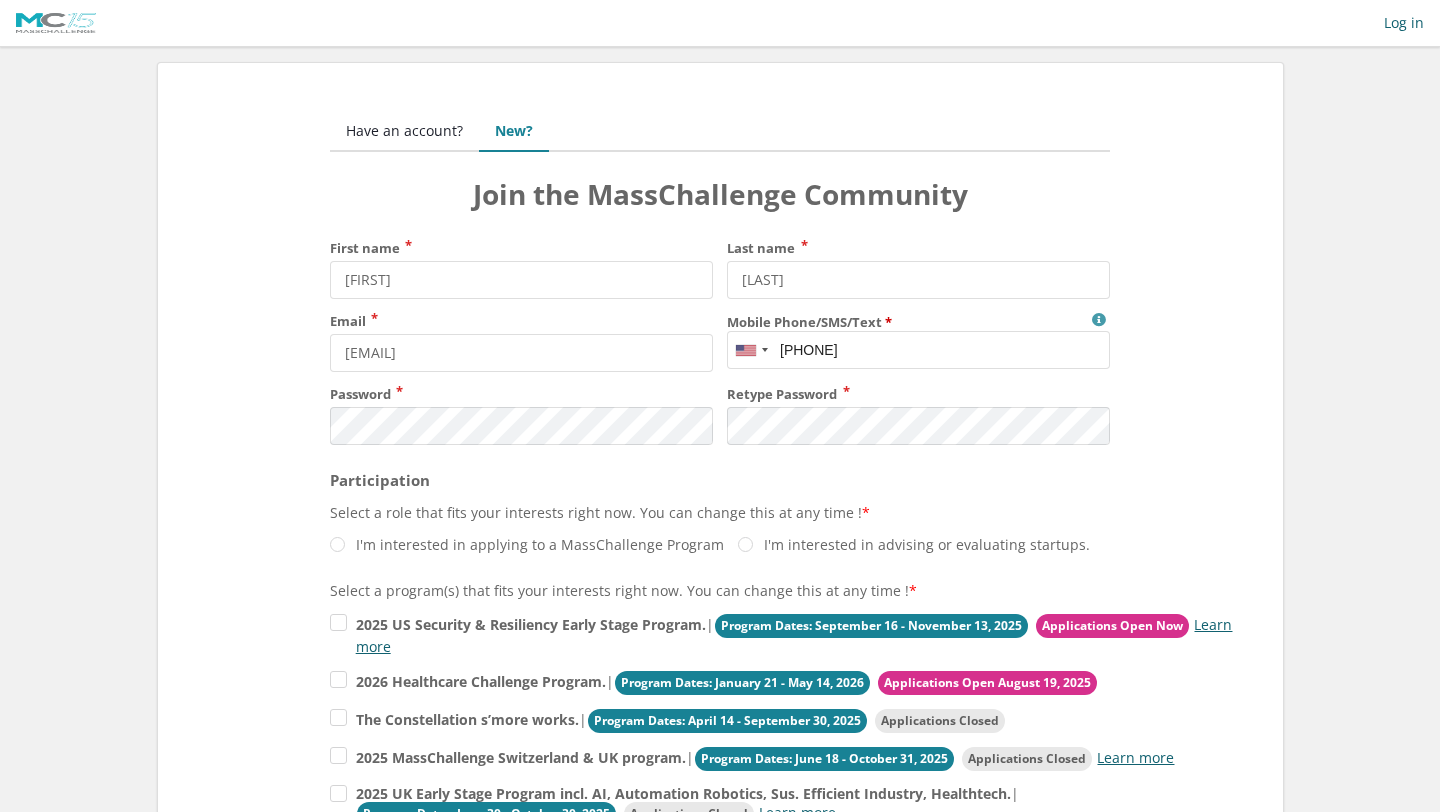 click on "First name
Devansh
Last name
Jain
Email
devanshj.data@gmail.com
Mobile Phone/SMS/Text
MassChallenge will use this only for Program-related
communication and will not share it with any outside
organization. Our Privacy Notice is
available on
https://masschallenge.org/privacy-notice
+1 +44 +93" at bounding box center (720, 404) 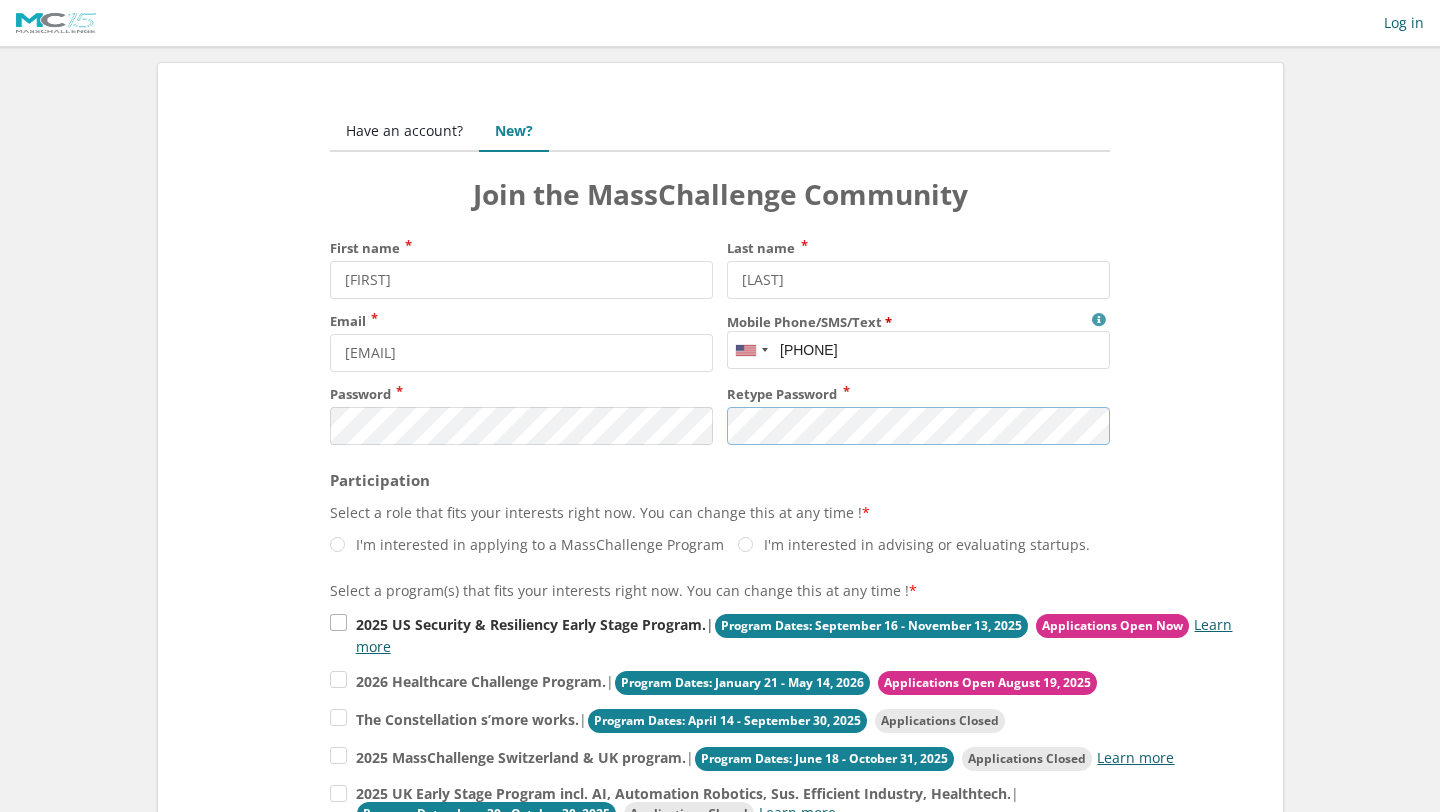 scroll, scrollTop: 98, scrollLeft: 0, axis: vertical 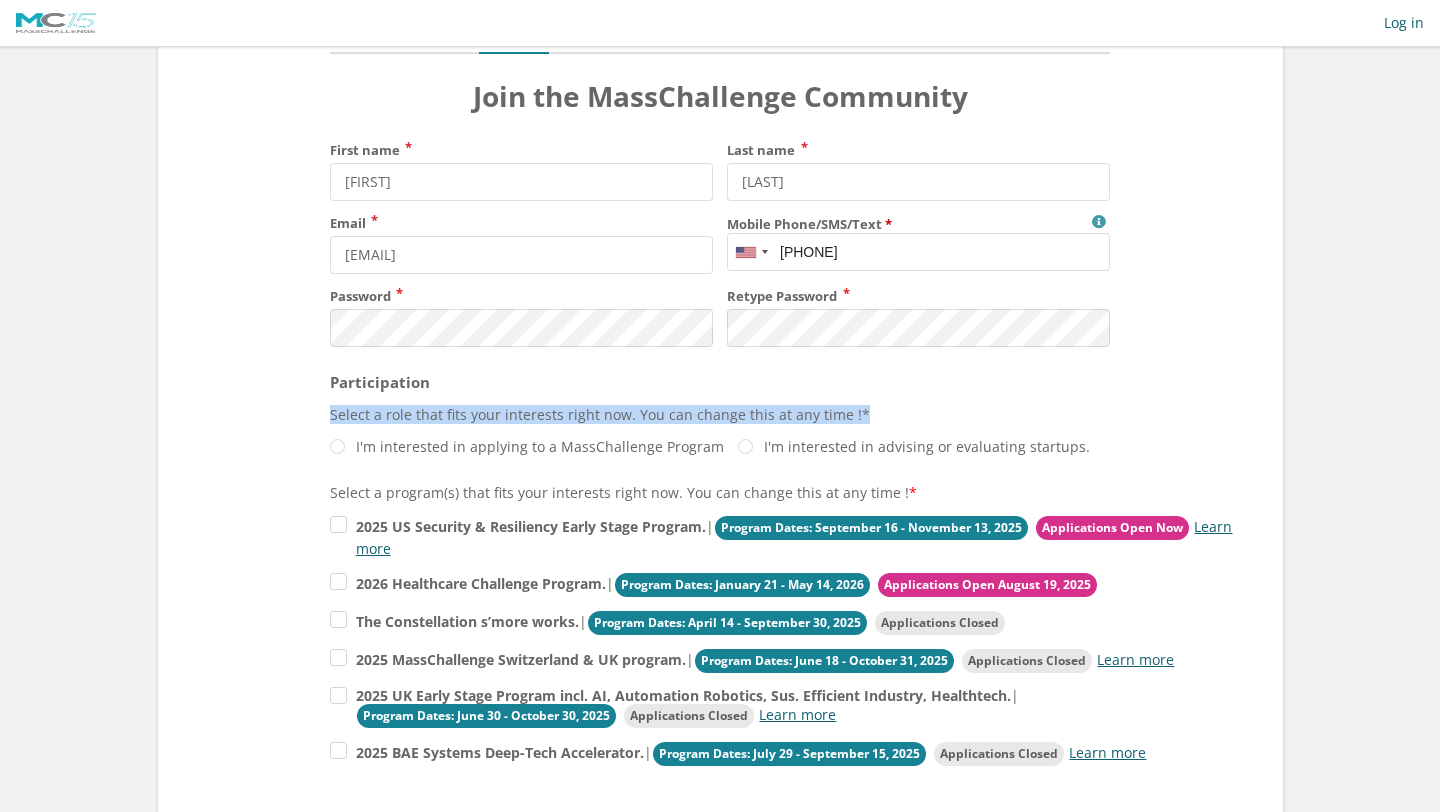 drag, startPoint x: 329, startPoint y: 415, endPoint x: 869, endPoint y: 410, distance: 540.02313 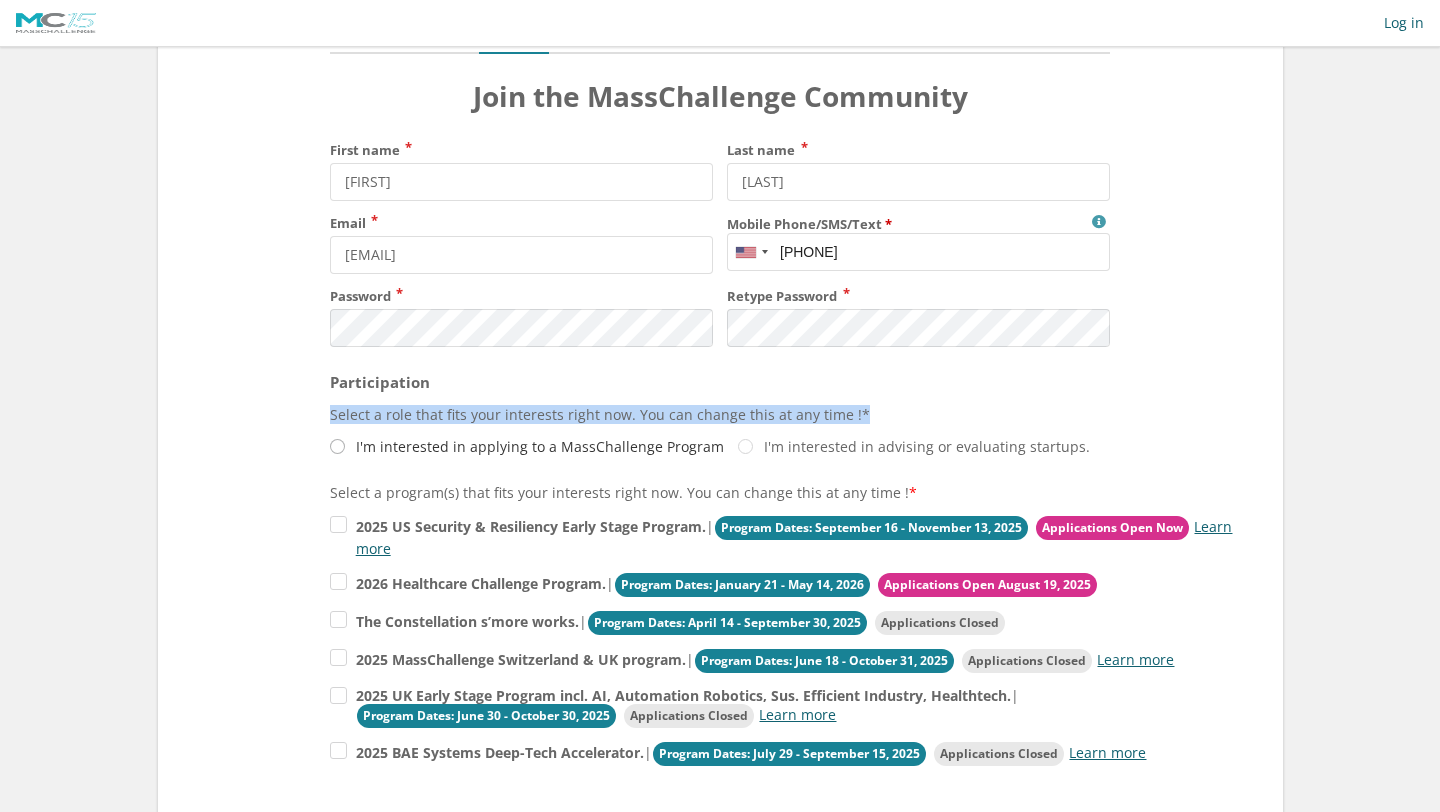click on "I'm interested in applying to a MassChallenge
Program" at bounding box center [527, 446] 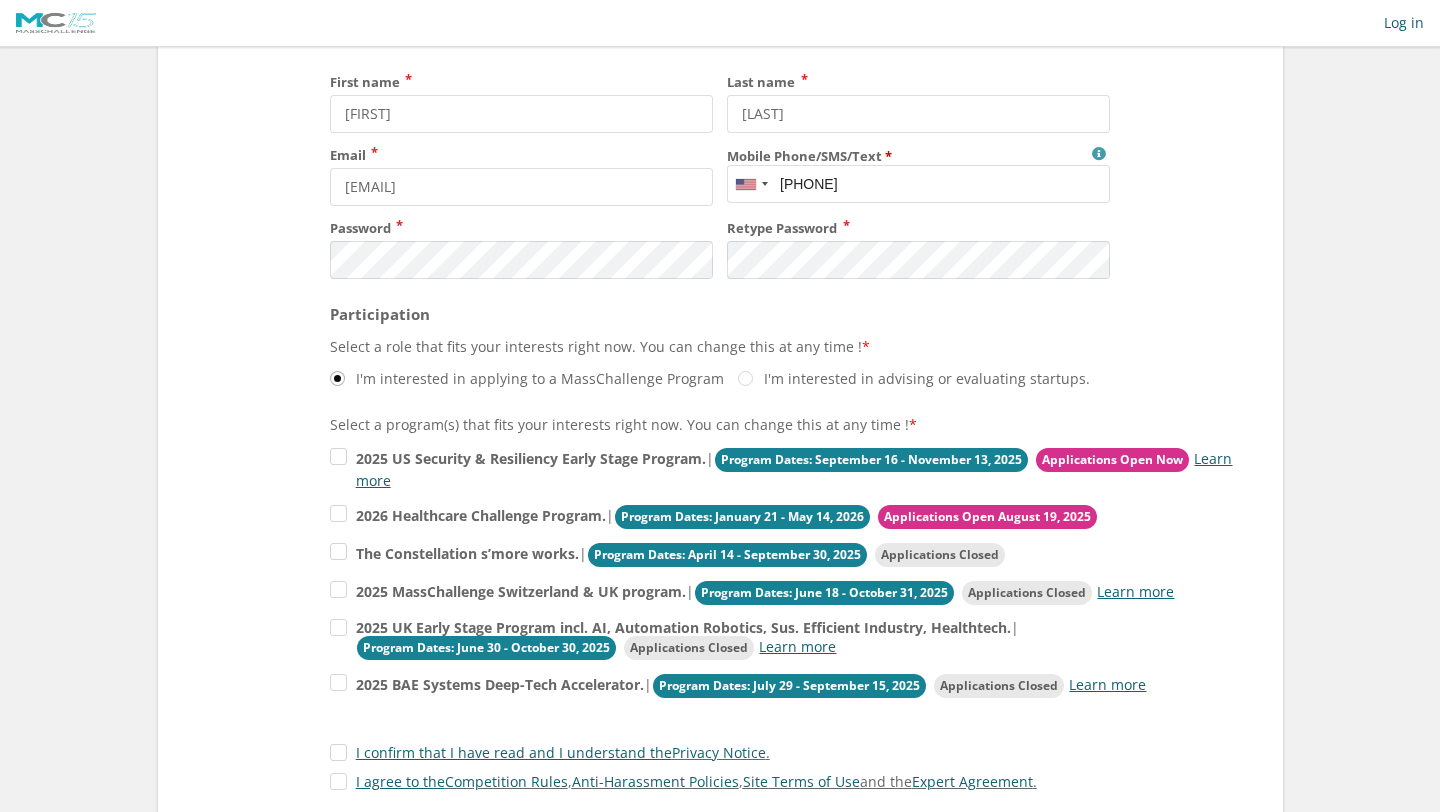 click on "Select a program(s) that fits your interests right now.
You can change this at any time !
*
2025 US Security & Resiliency Early Stage Program.   |
Program Dates:
September 16 - November 13, 2025
Applications Open Now
Learn more
. ,  ,  ." at bounding box center (720, 602) 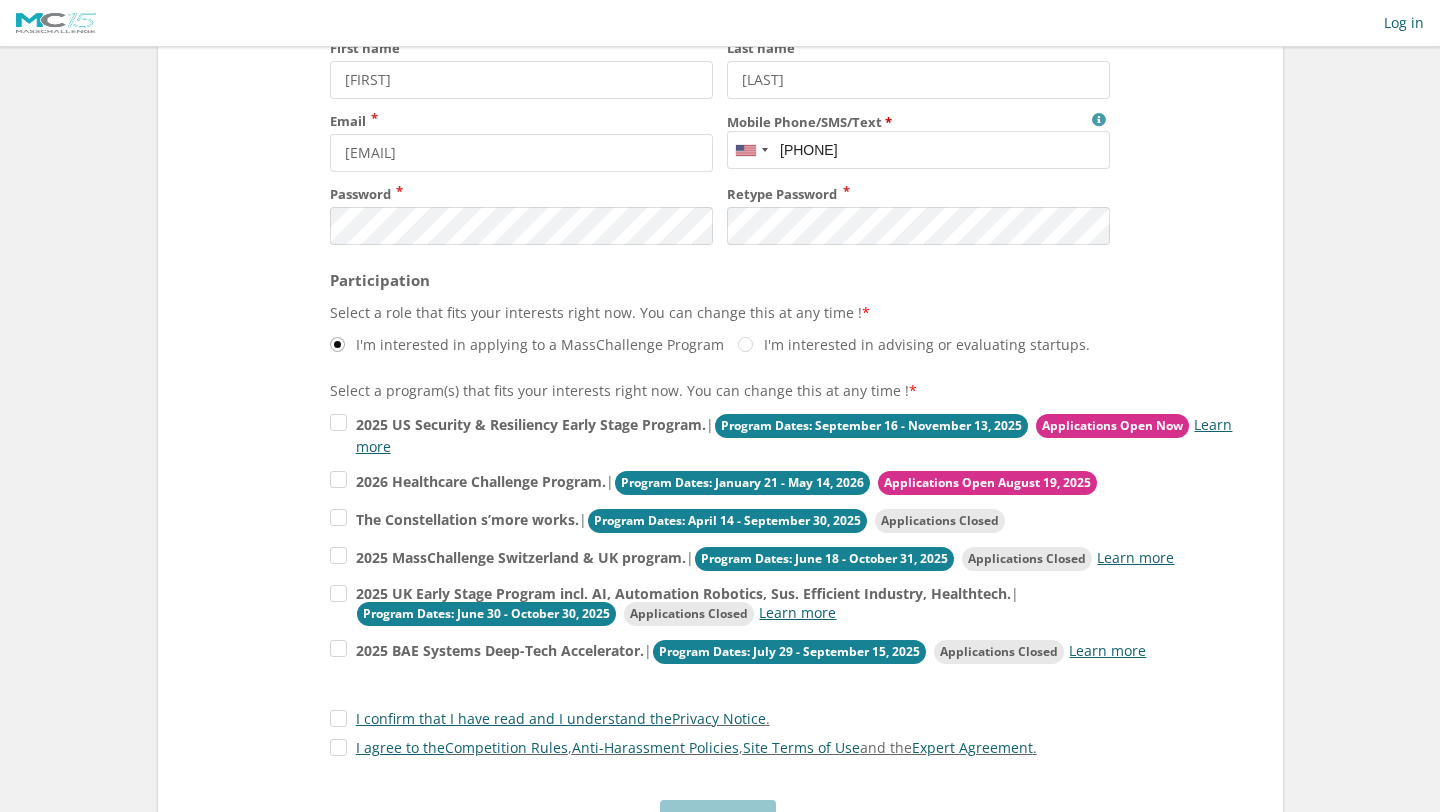 scroll, scrollTop: 206, scrollLeft: 0, axis: vertical 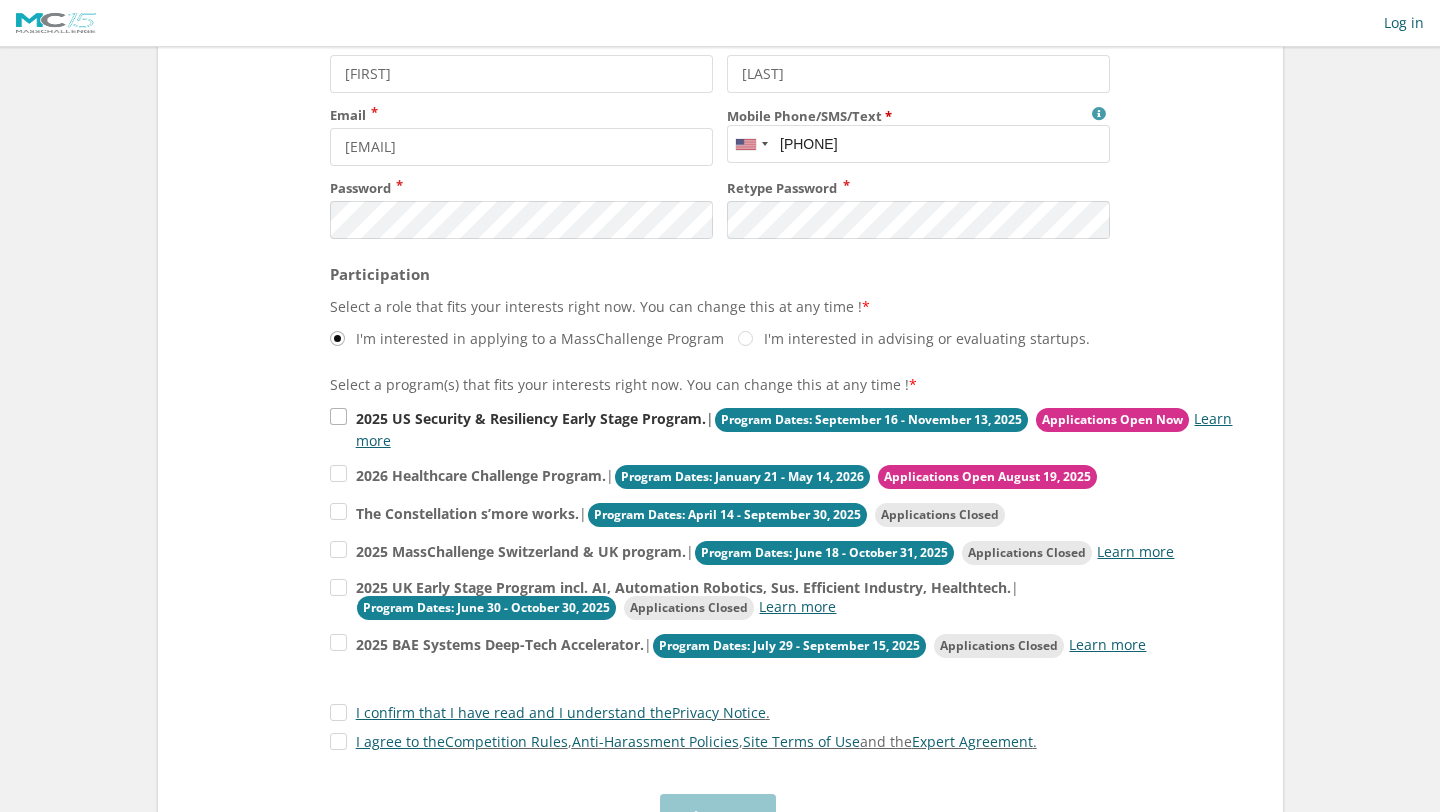 click on "2025 US Security & Resiliency Early Stage Program.   |
Program Dates:
September 16 - November 13, 2025
Applications Open Now
Learn more" at bounding box center (785, 428) 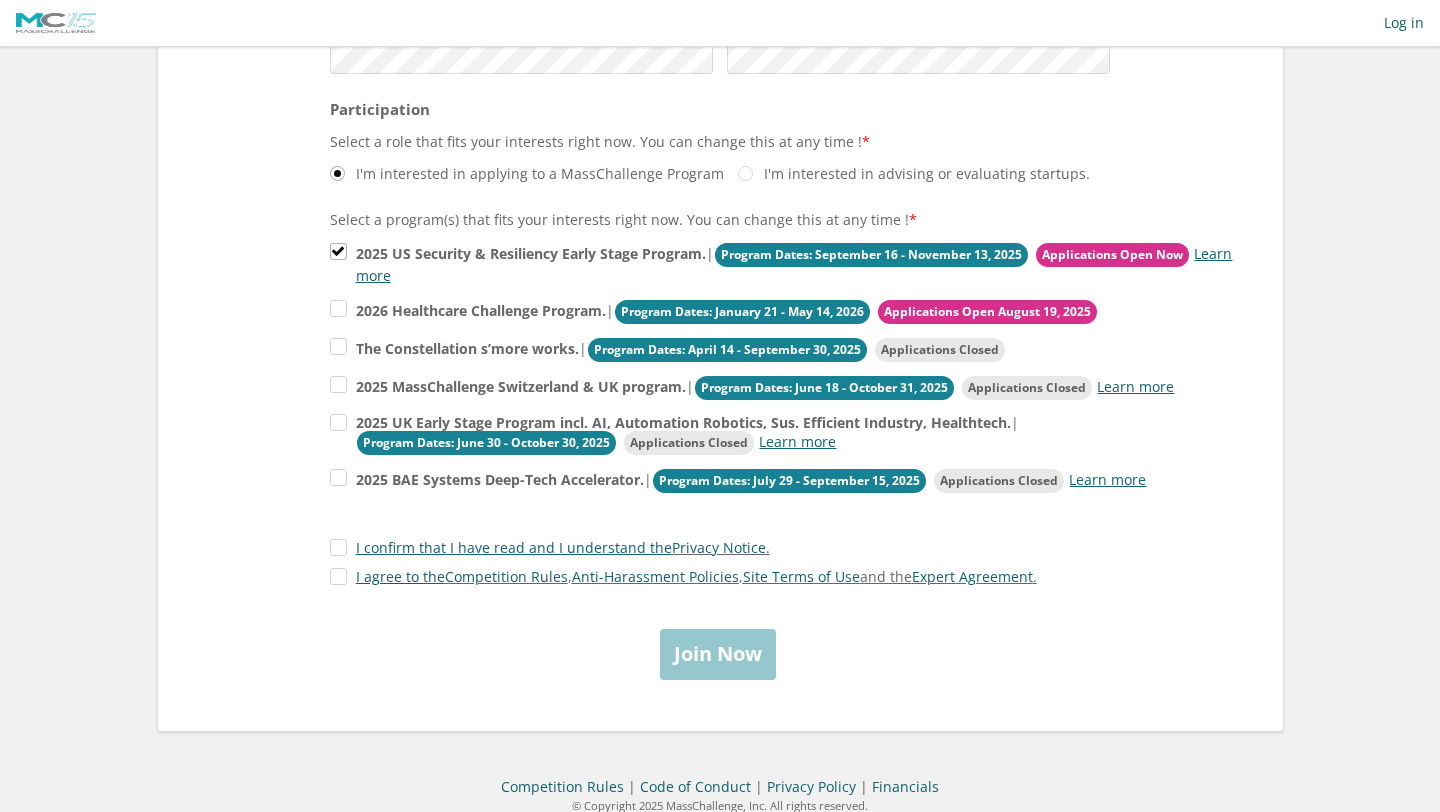 scroll, scrollTop: 375, scrollLeft: 0, axis: vertical 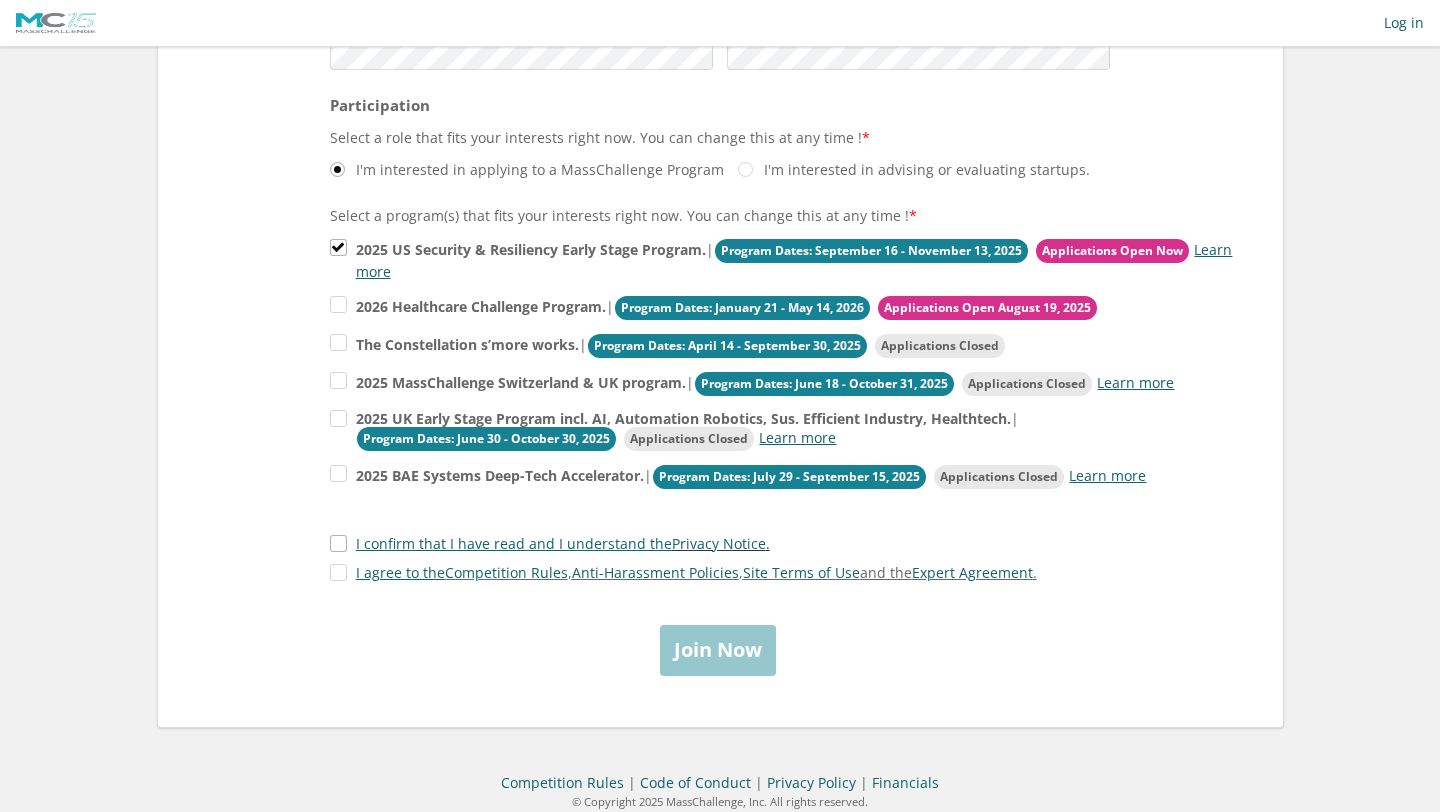 click on "I confirm that I have read and I understand the  Privacy Notice ." at bounding box center (550, 543) 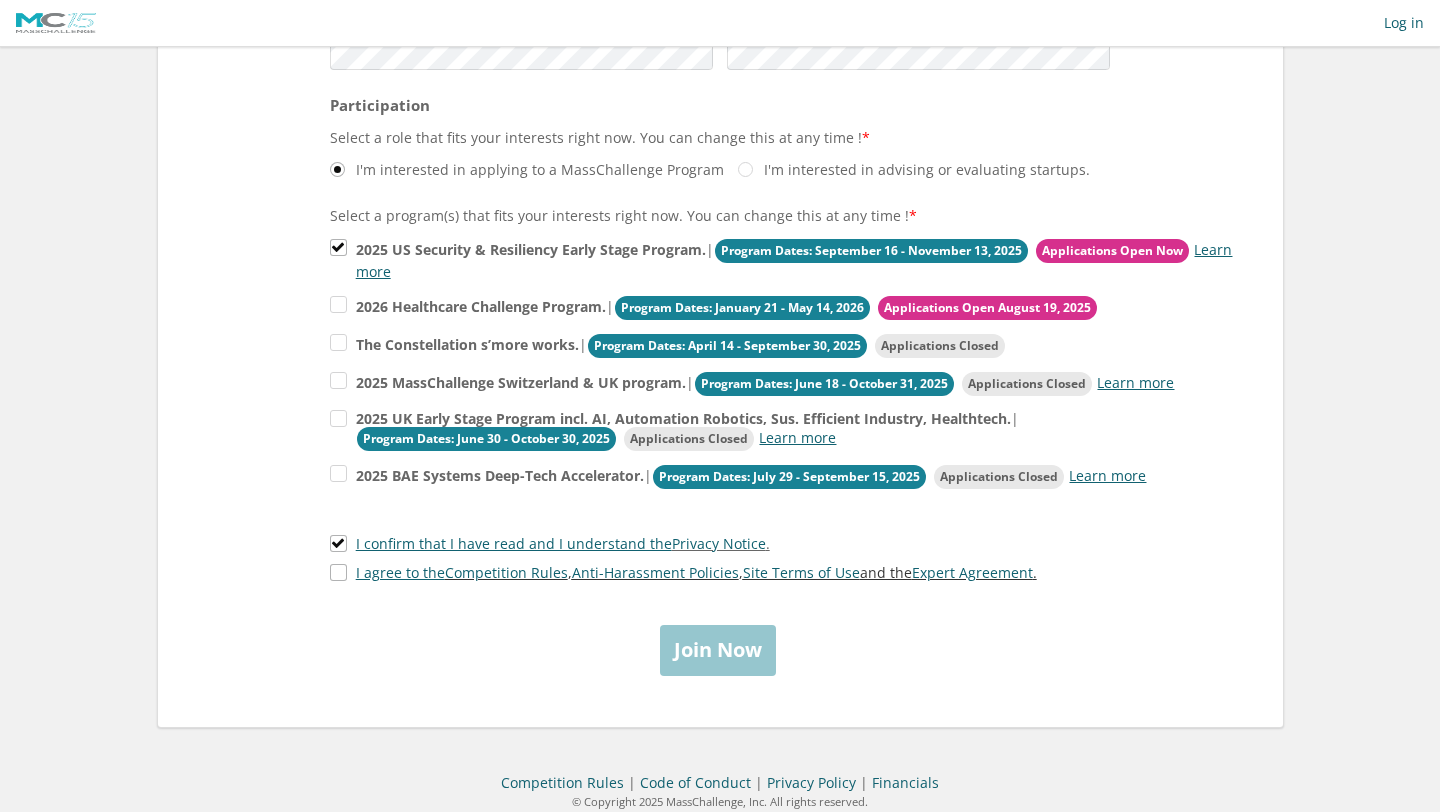 click on "I agree to the  Competition Rules ,  Anti-Harassment Policies ,  Site Terms of Use  and the  Expert Agreement ." at bounding box center (683, 572) 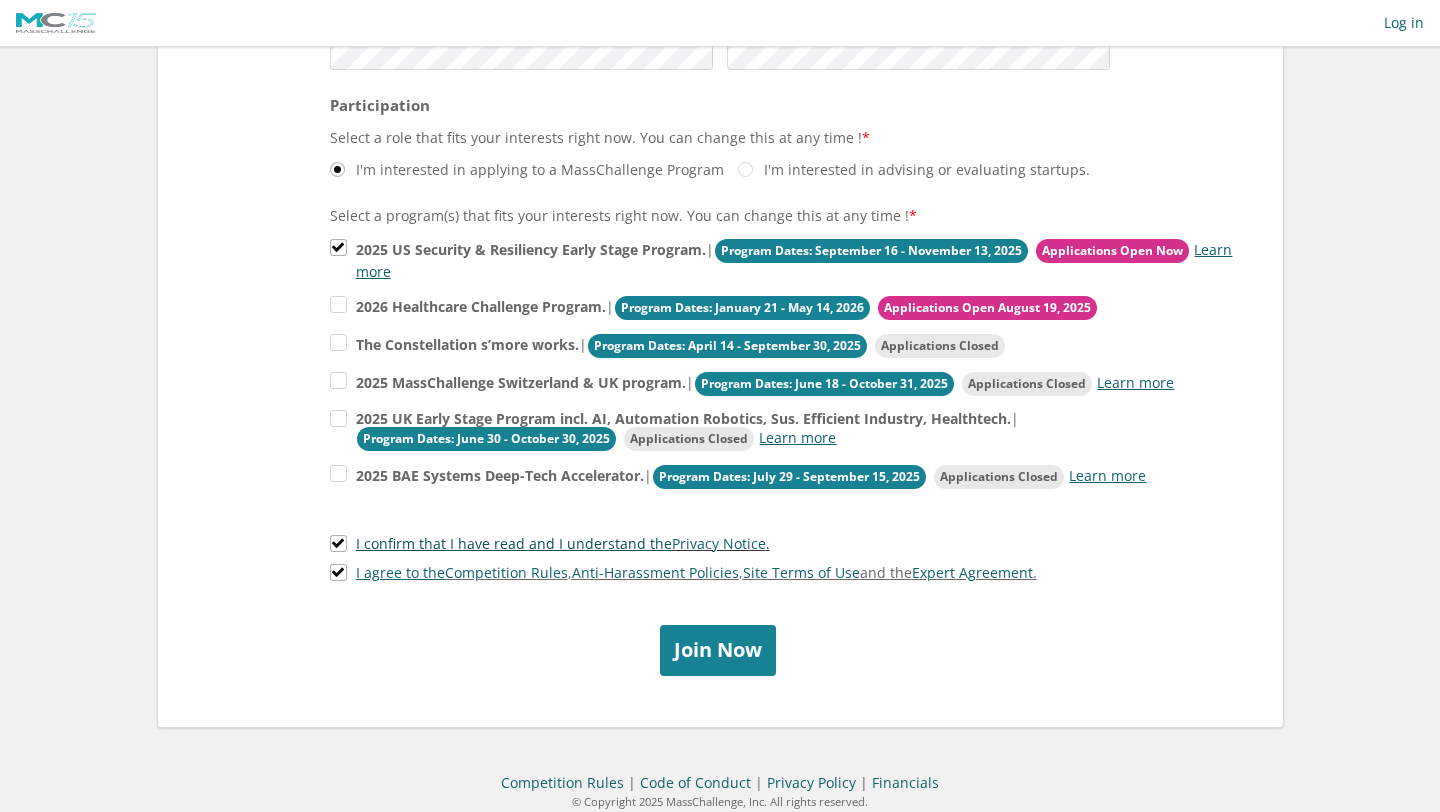 click on "I confirm that I have read and I understand the" at bounding box center (514, 543) 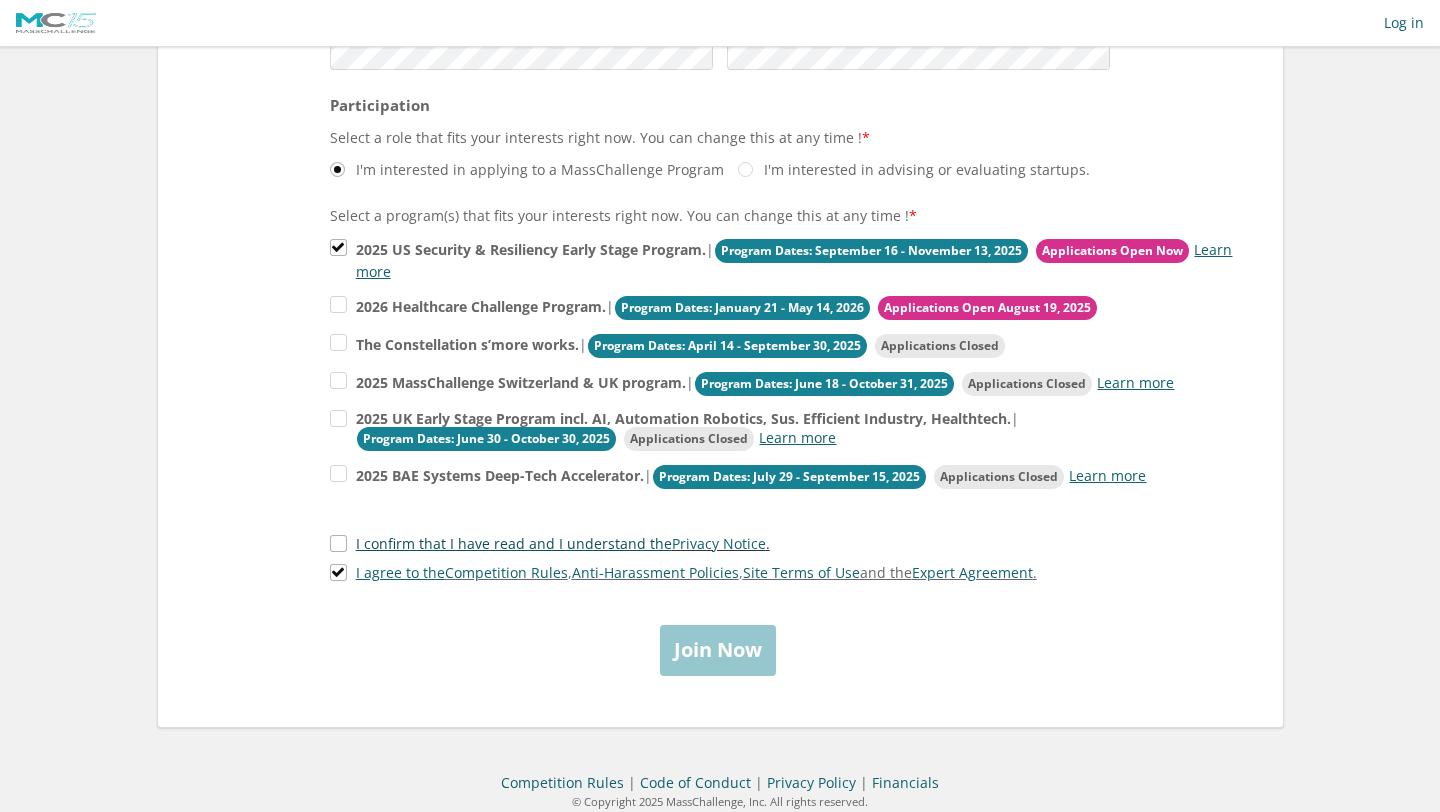 click on "I confirm that I have read and I understand the" at bounding box center [514, 543] 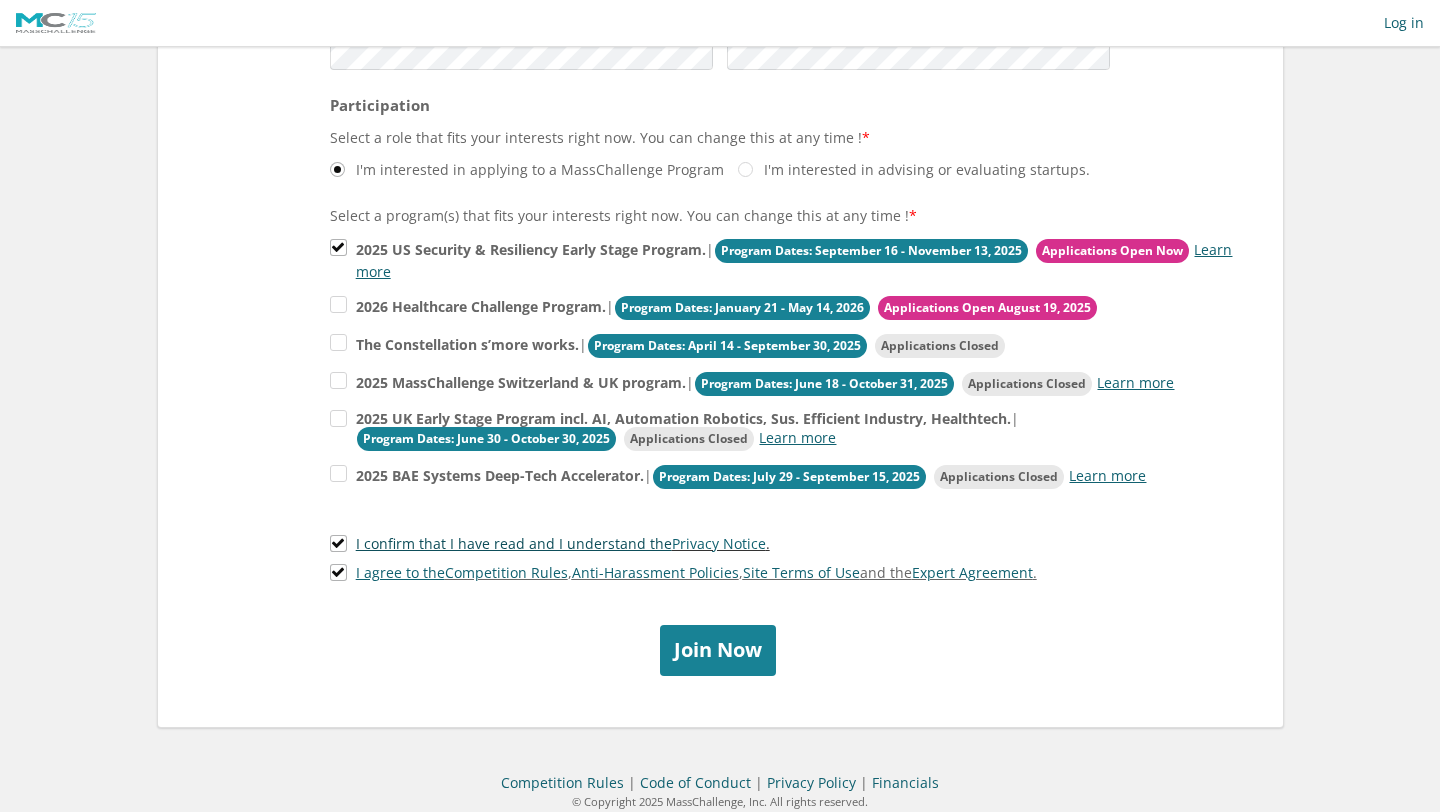 click on "I confirm that I have read and I understand the" at bounding box center (514, 543) 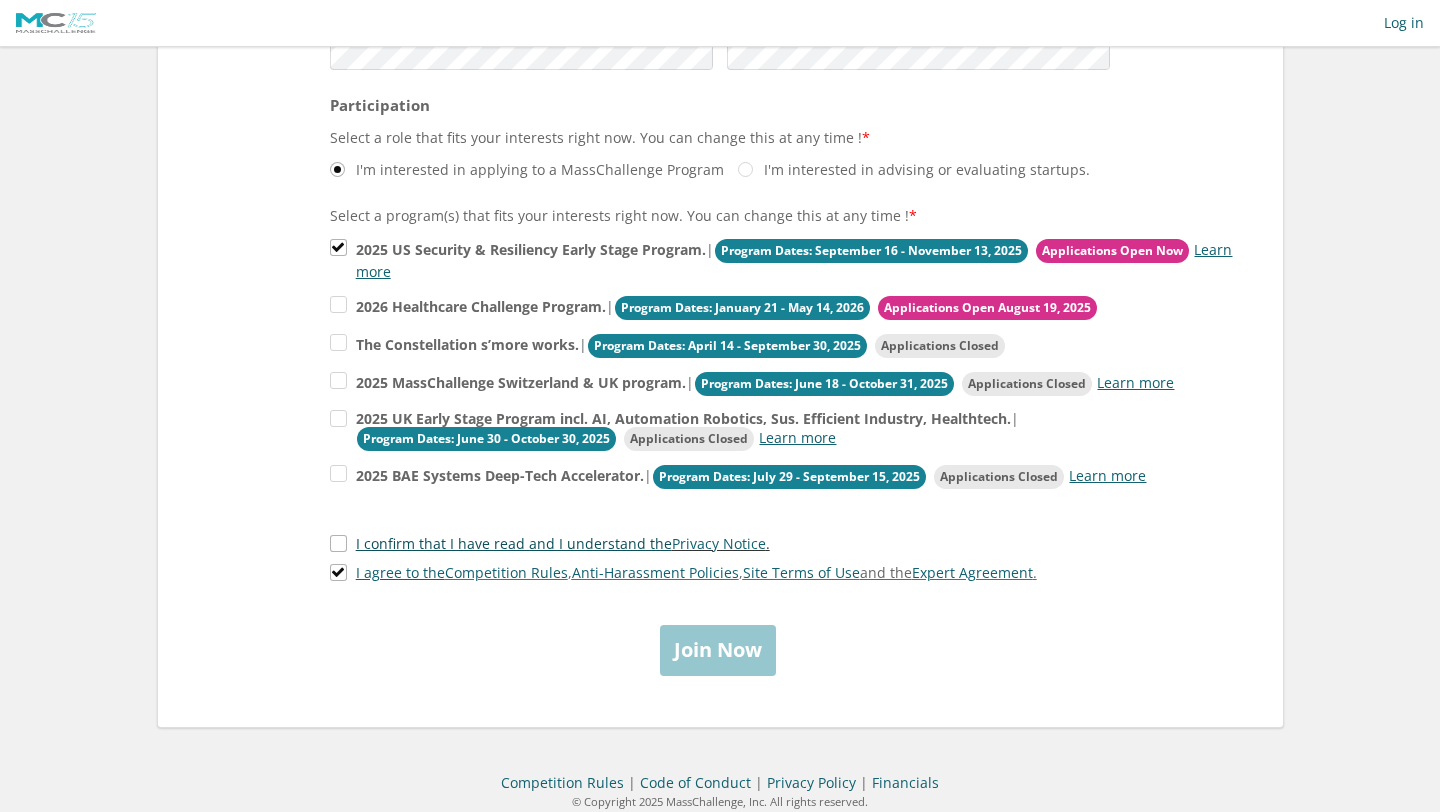 click on "I confirm that I have read and I understand the" at bounding box center (514, 543) 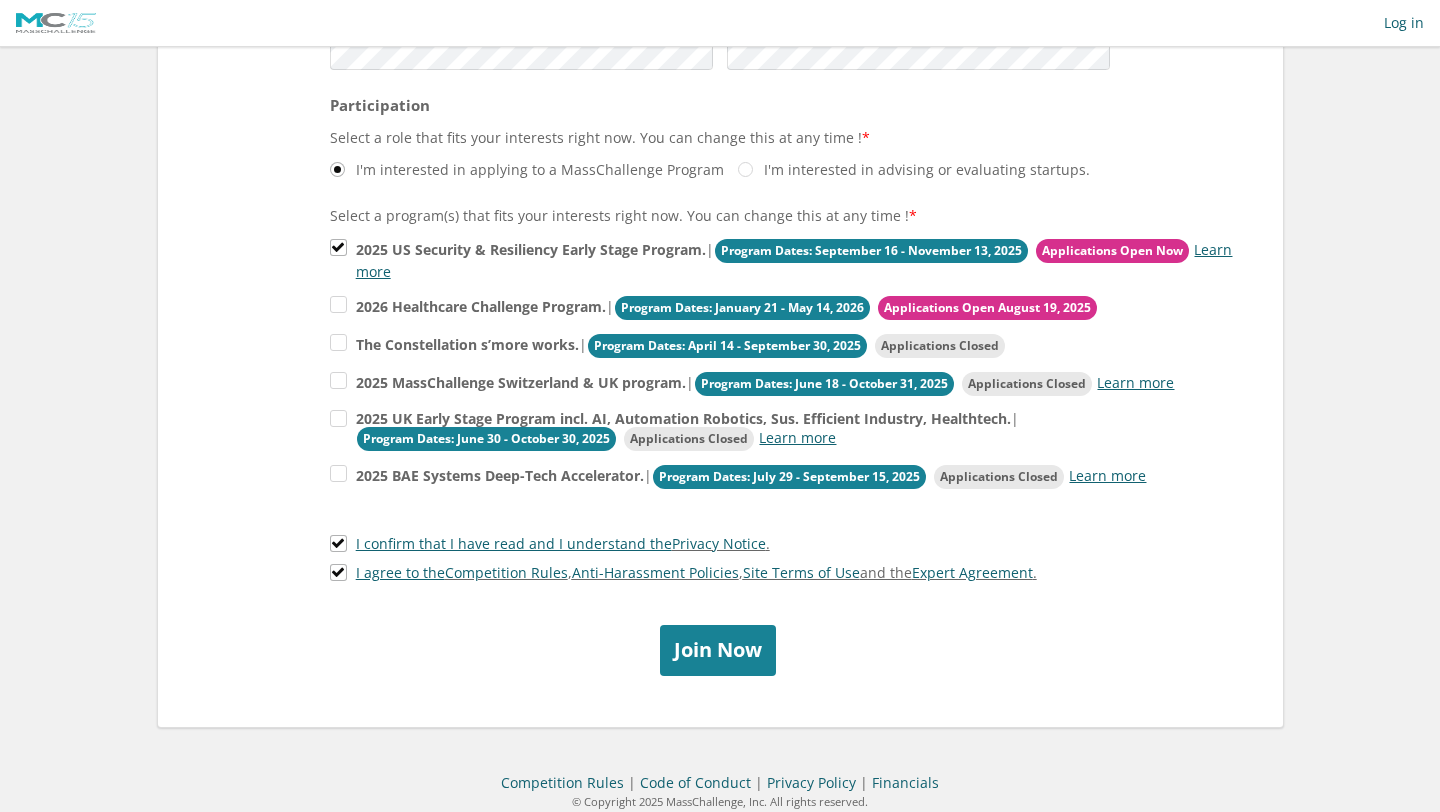click on "First name
Devansh
Last name
Jain
Email
devanshj.data@gmail.com
Mobile Phone/SMS/Text
MassChallenge will use this only for Program-related
communication and will not share it with any outside
organization. Our Privacy Notice is
available on
https://masschallenge.org/privacy-notice" at bounding box center (720, 264) 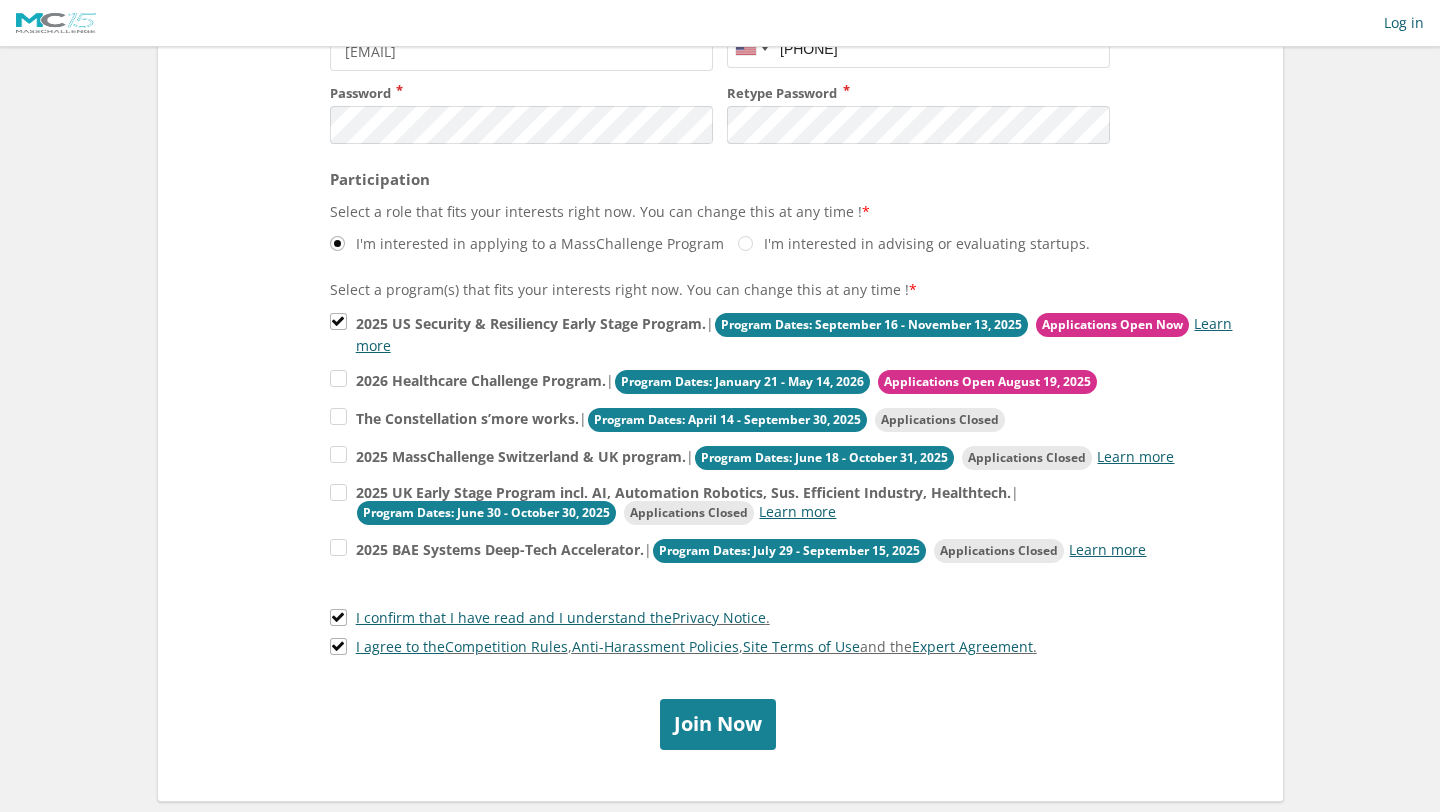 scroll, scrollTop: 405, scrollLeft: 0, axis: vertical 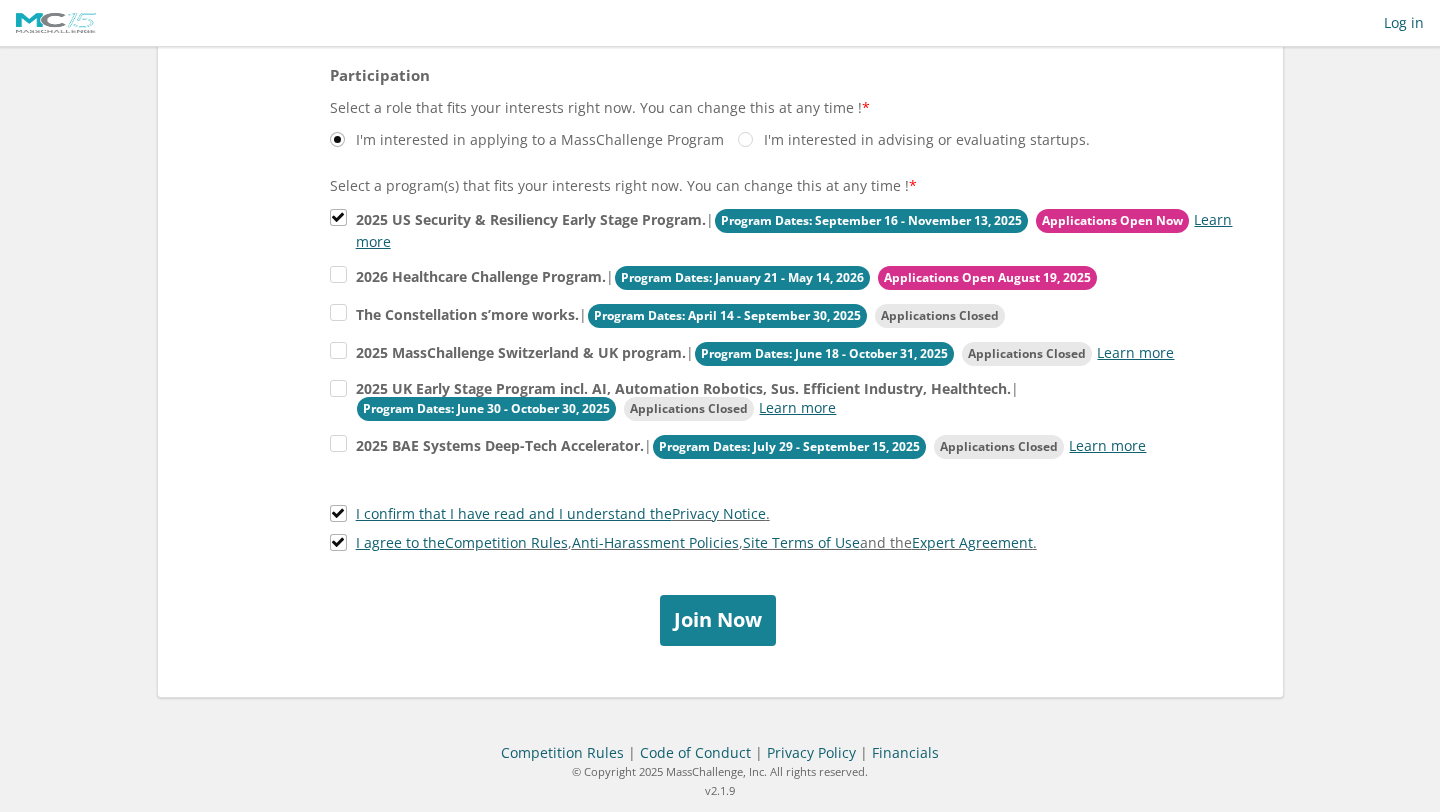 click on "I agree to the  Competition Rules ,  Anti-Harassment Policies ,  Site Terms of Use  and the  Expert Agreement ." at bounding box center (785, 539) 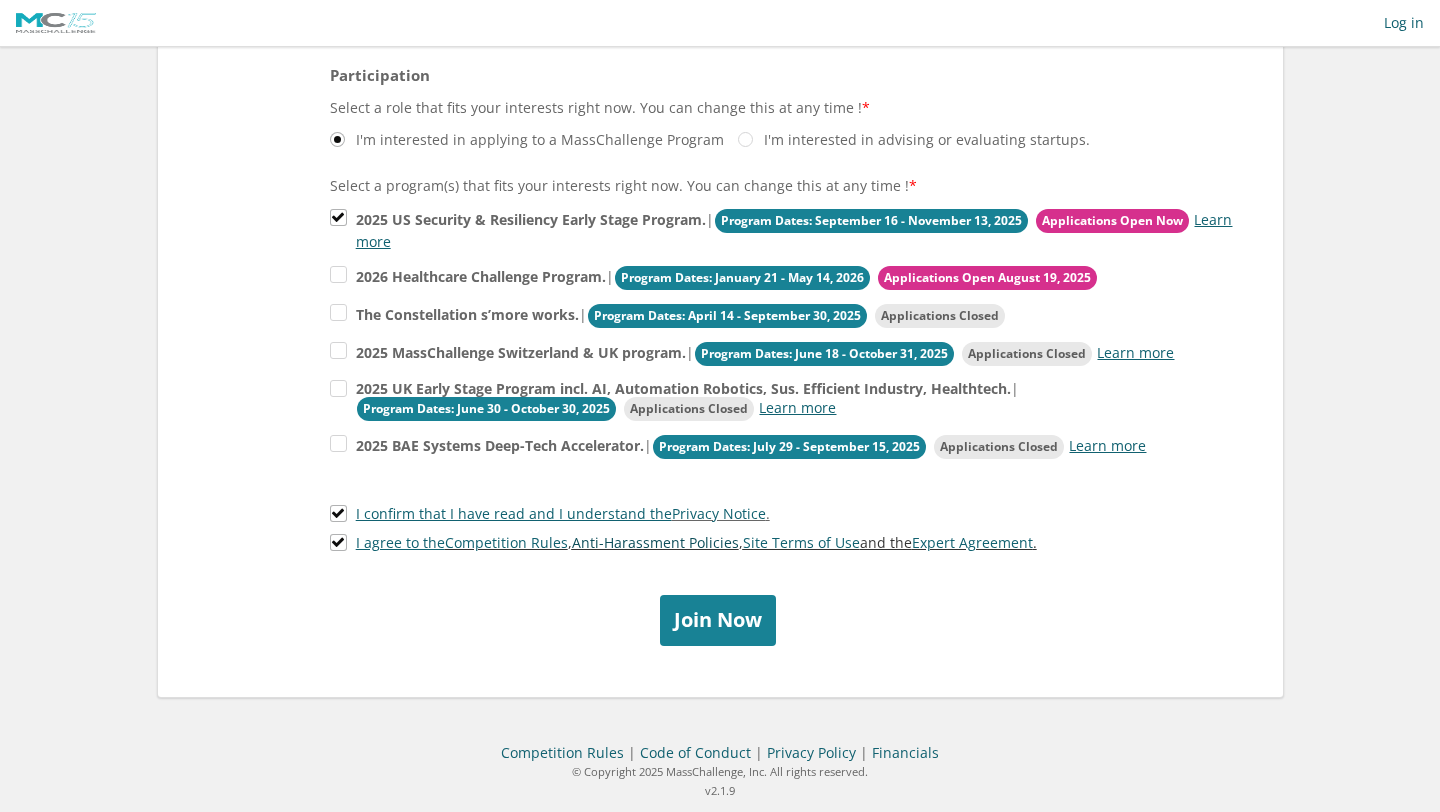 click on "Anti-Harassment Policies" at bounding box center [655, 542] 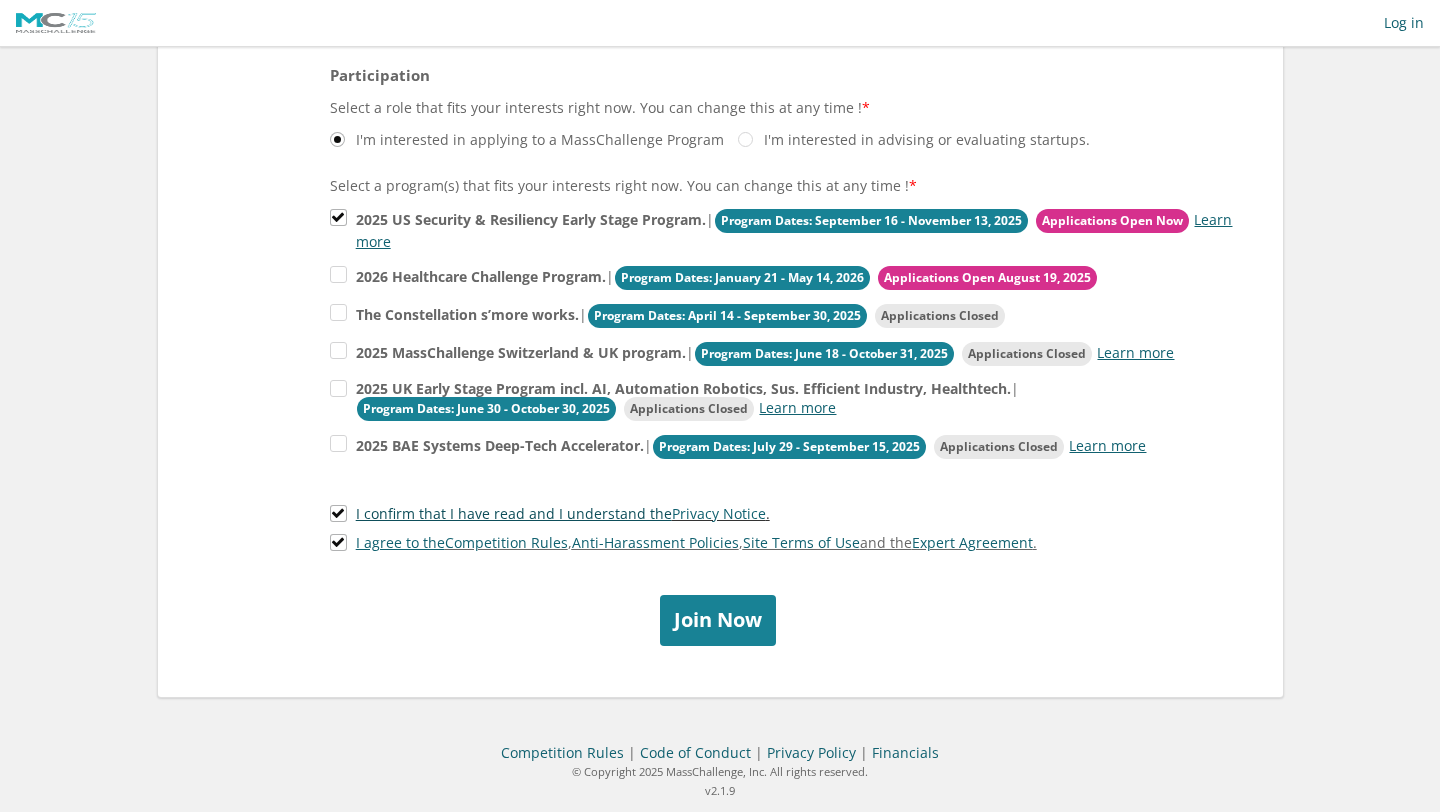 click on "I confirm that I have read and I understand the" at bounding box center (514, 513) 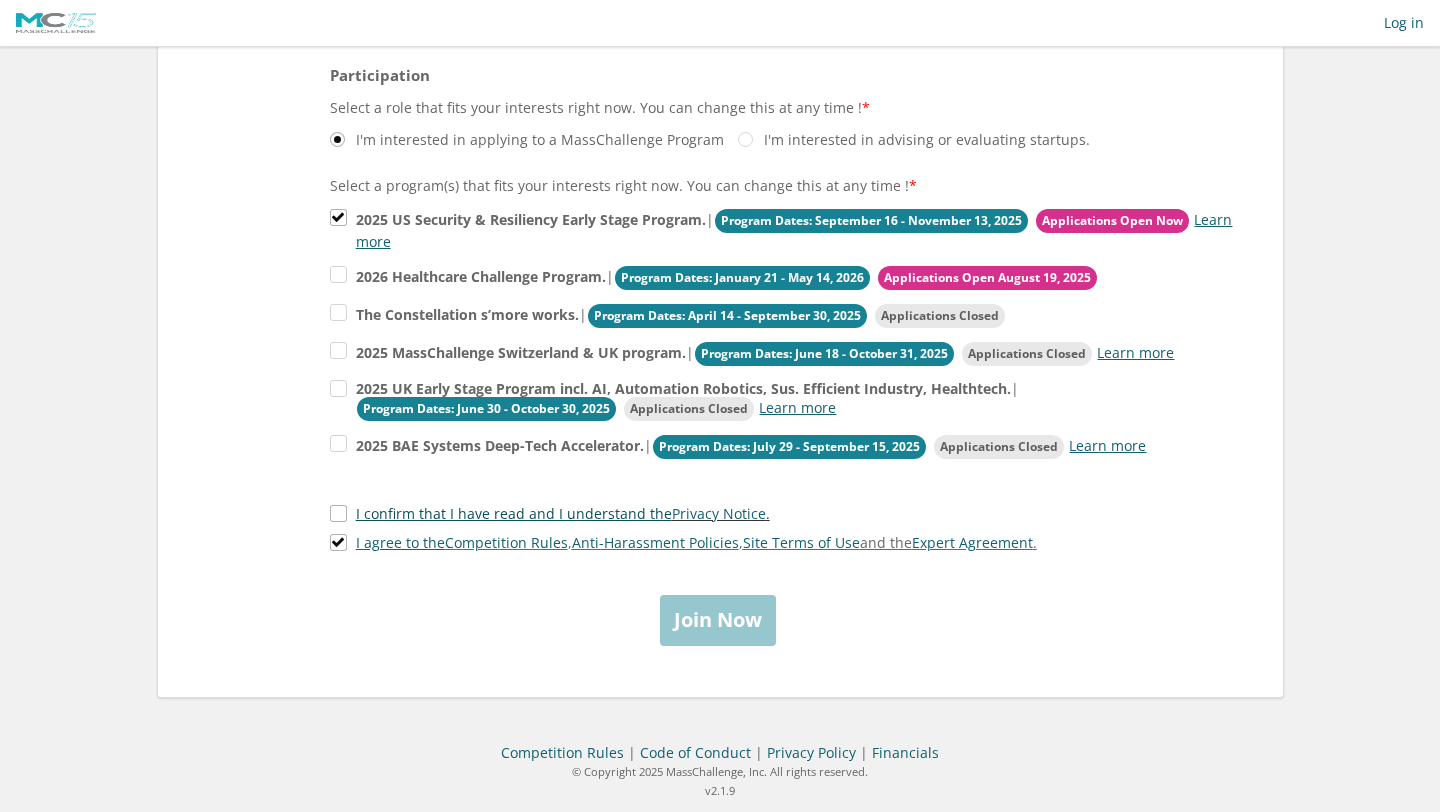click on "I confirm that I have read and I understand the" at bounding box center (514, 513) 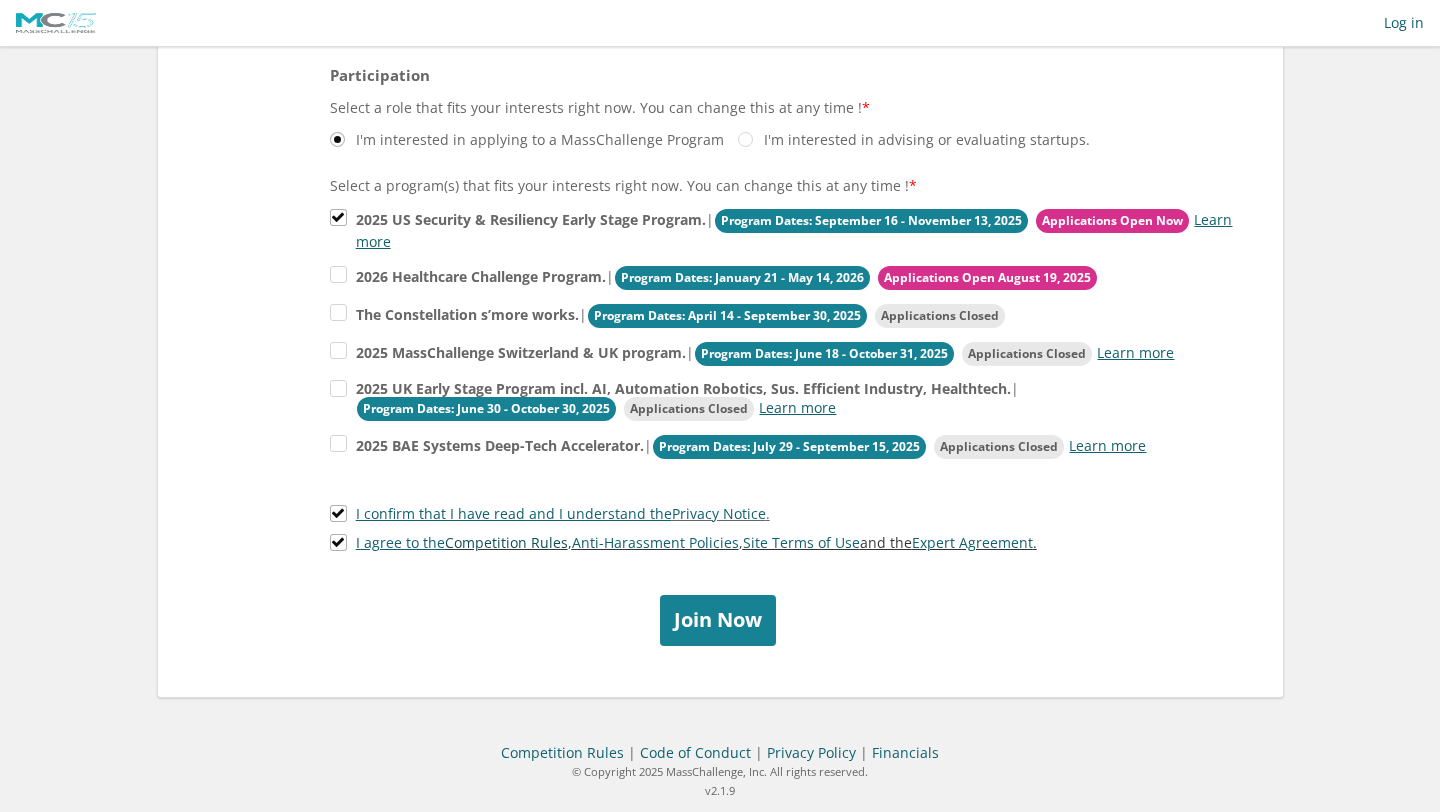 click on "Competition Rules" at bounding box center [506, 542] 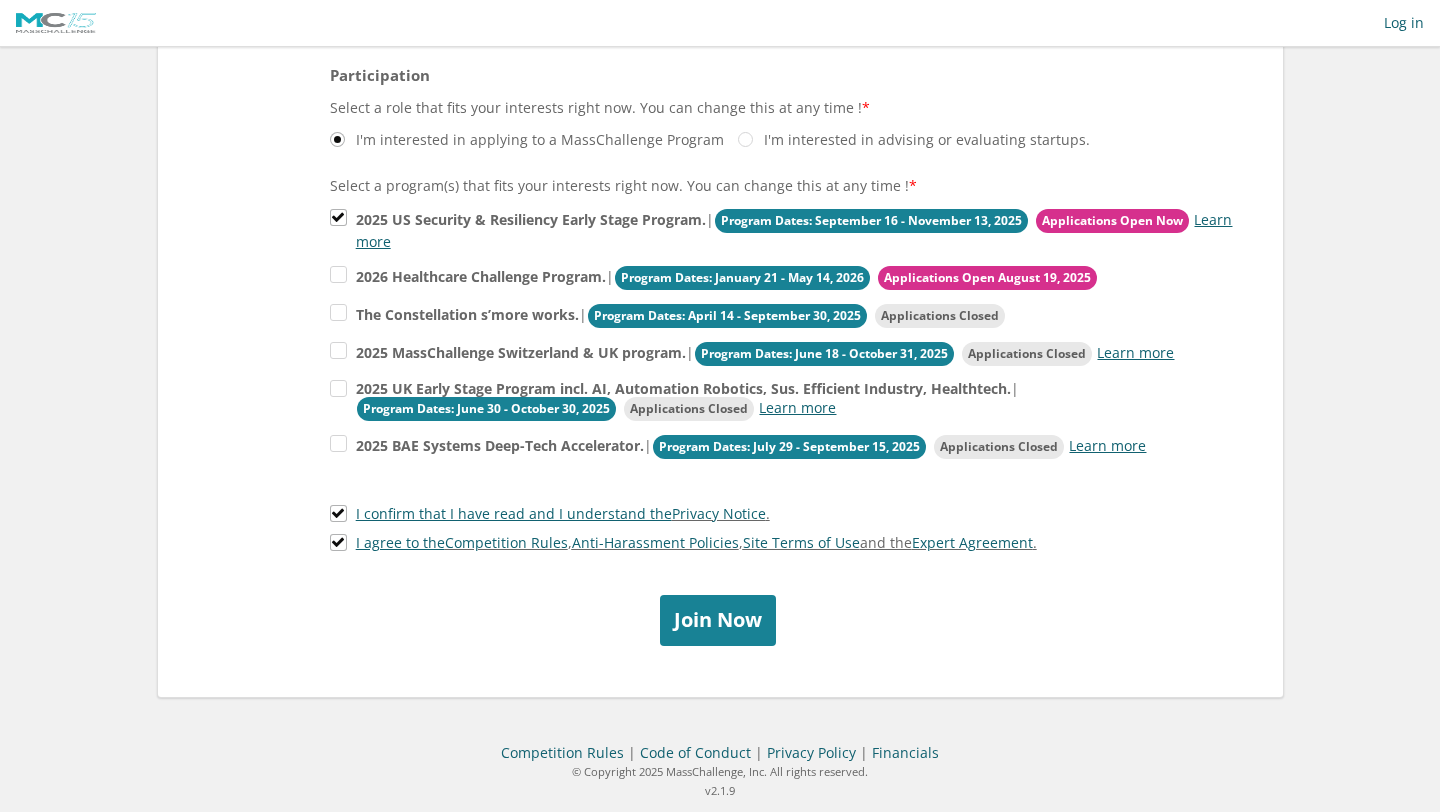 click on "Join Now" at bounding box center (718, 620) 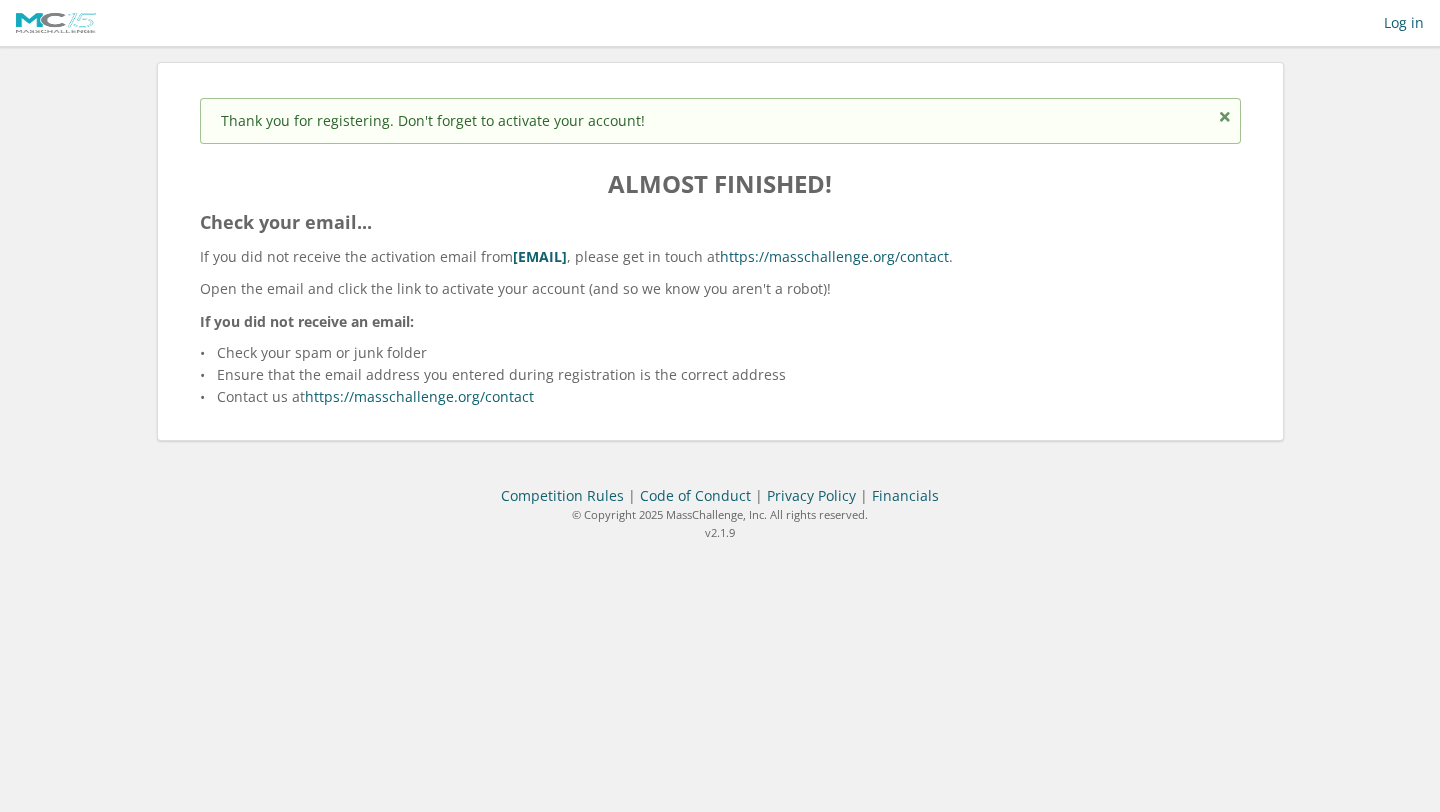 scroll, scrollTop: 0, scrollLeft: 0, axis: both 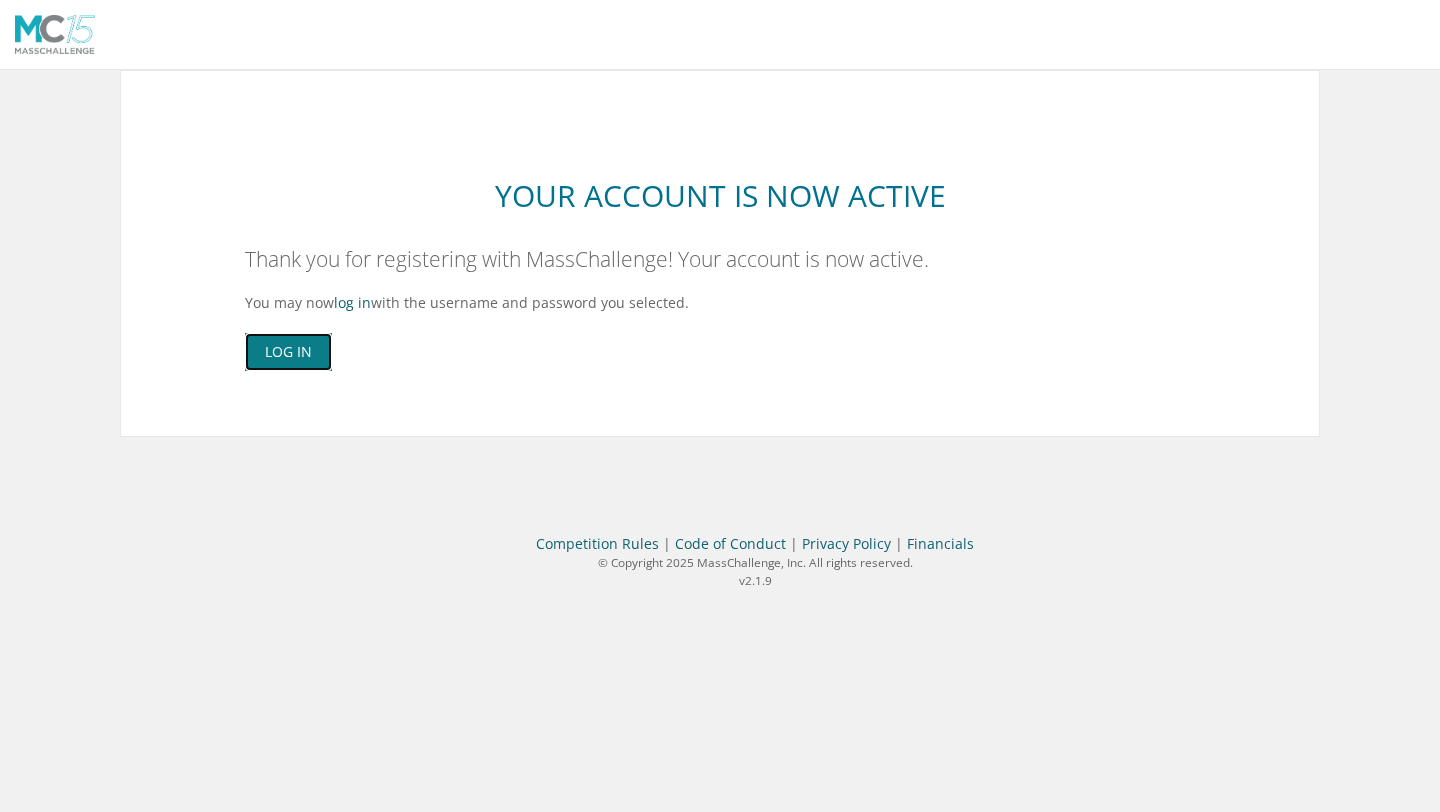 click on "Log In" at bounding box center [288, 352] 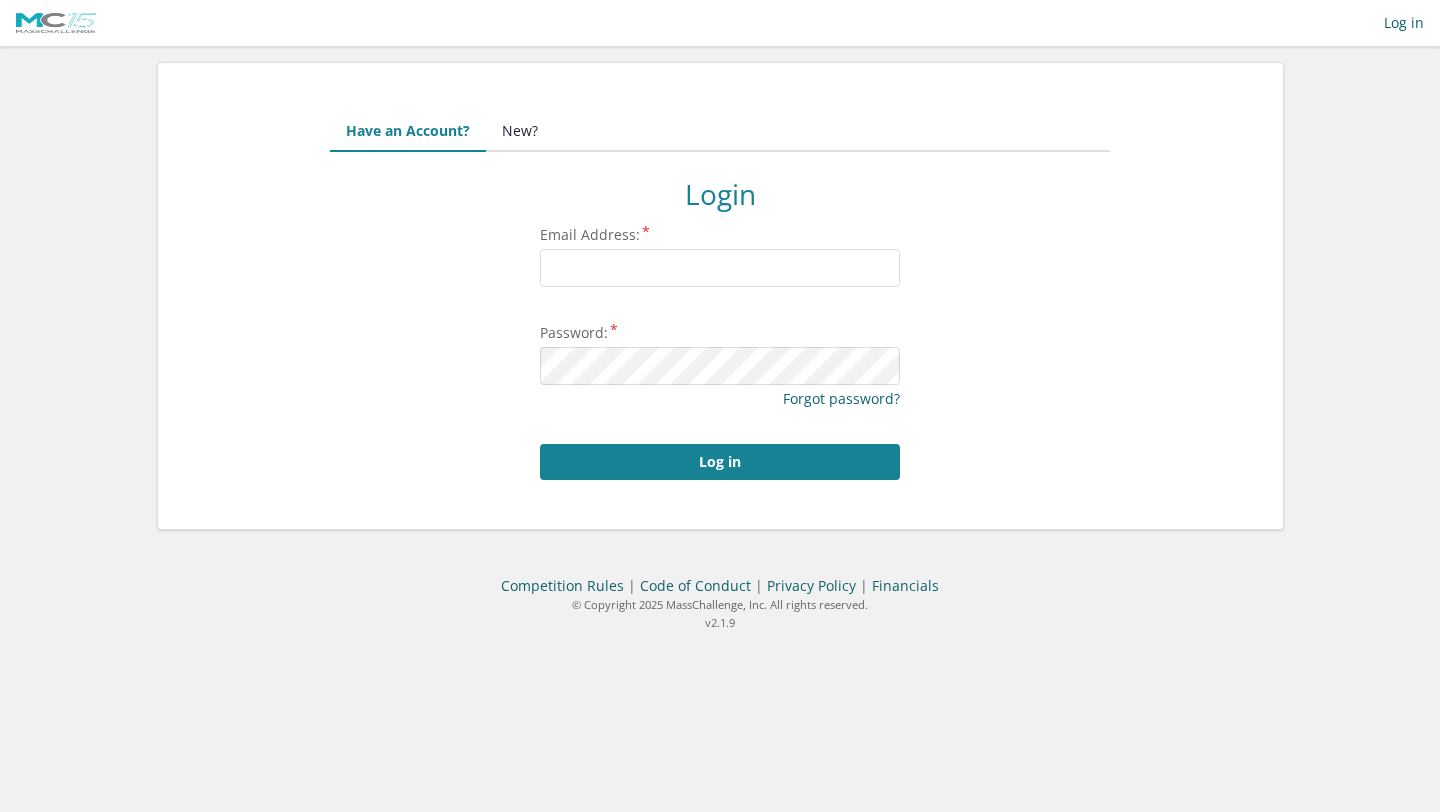 scroll, scrollTop: 0, scrollLeft: 0, axis: both 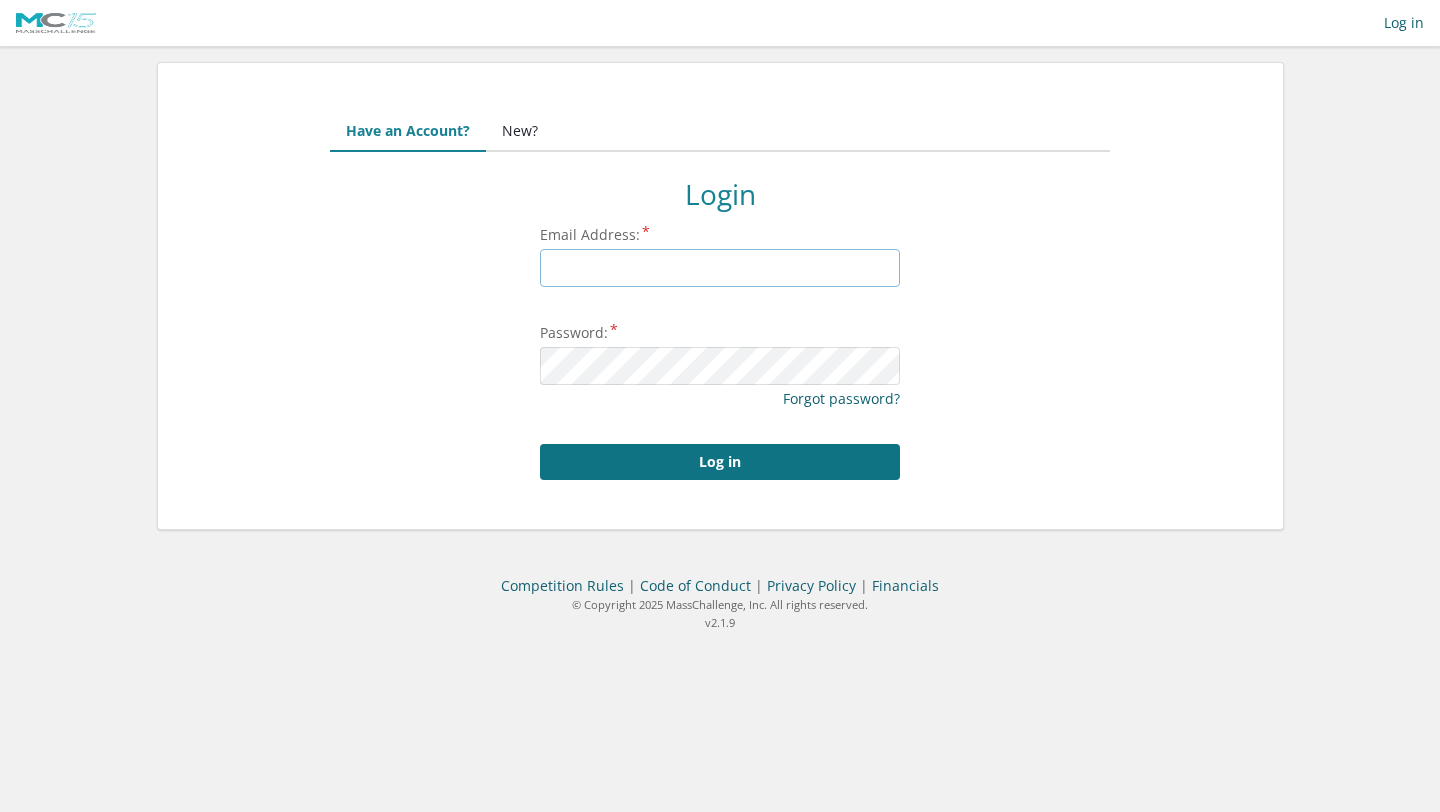 type on "[USERNAME]@[DOMAIN].com" 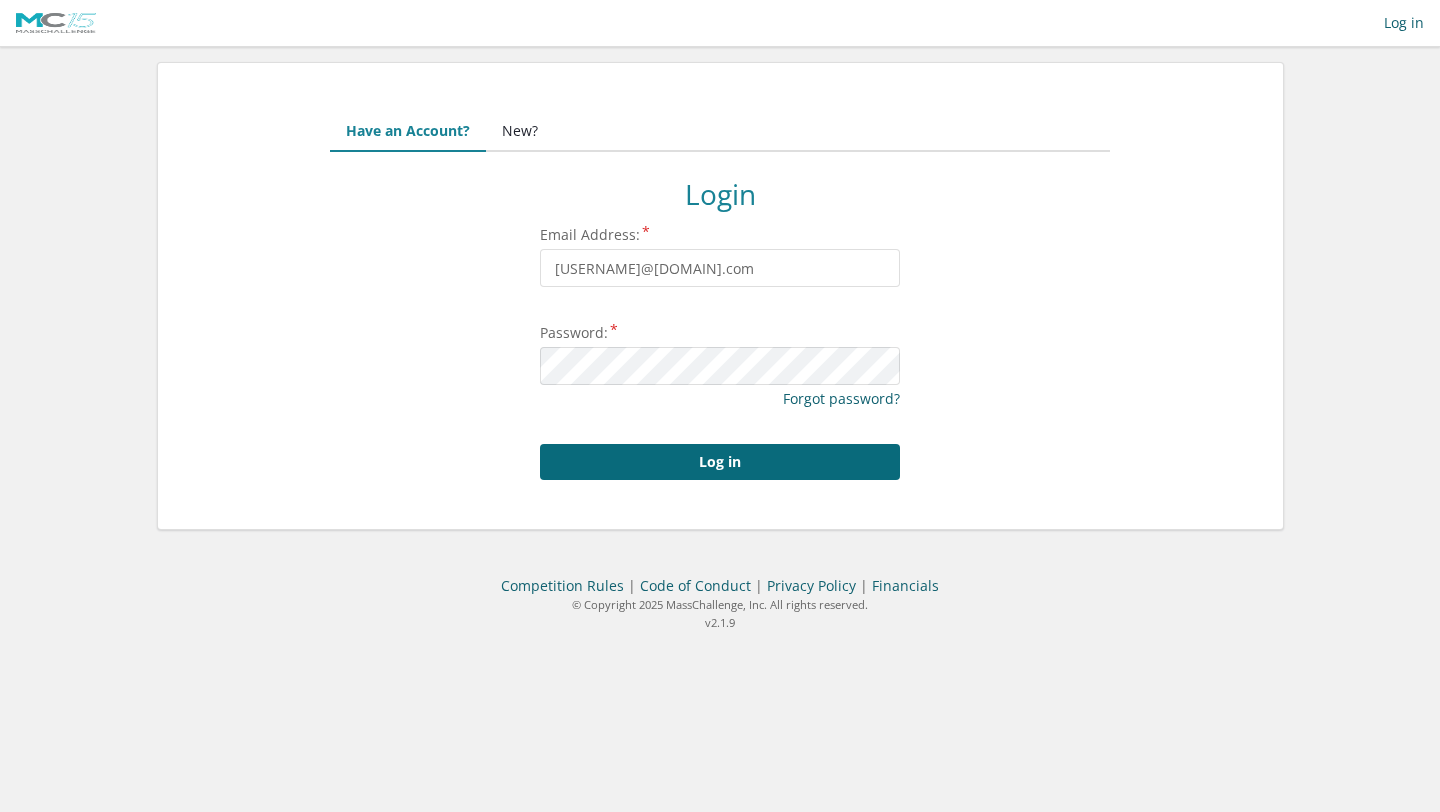 click on "Log in" at bounding box center (720, 462) 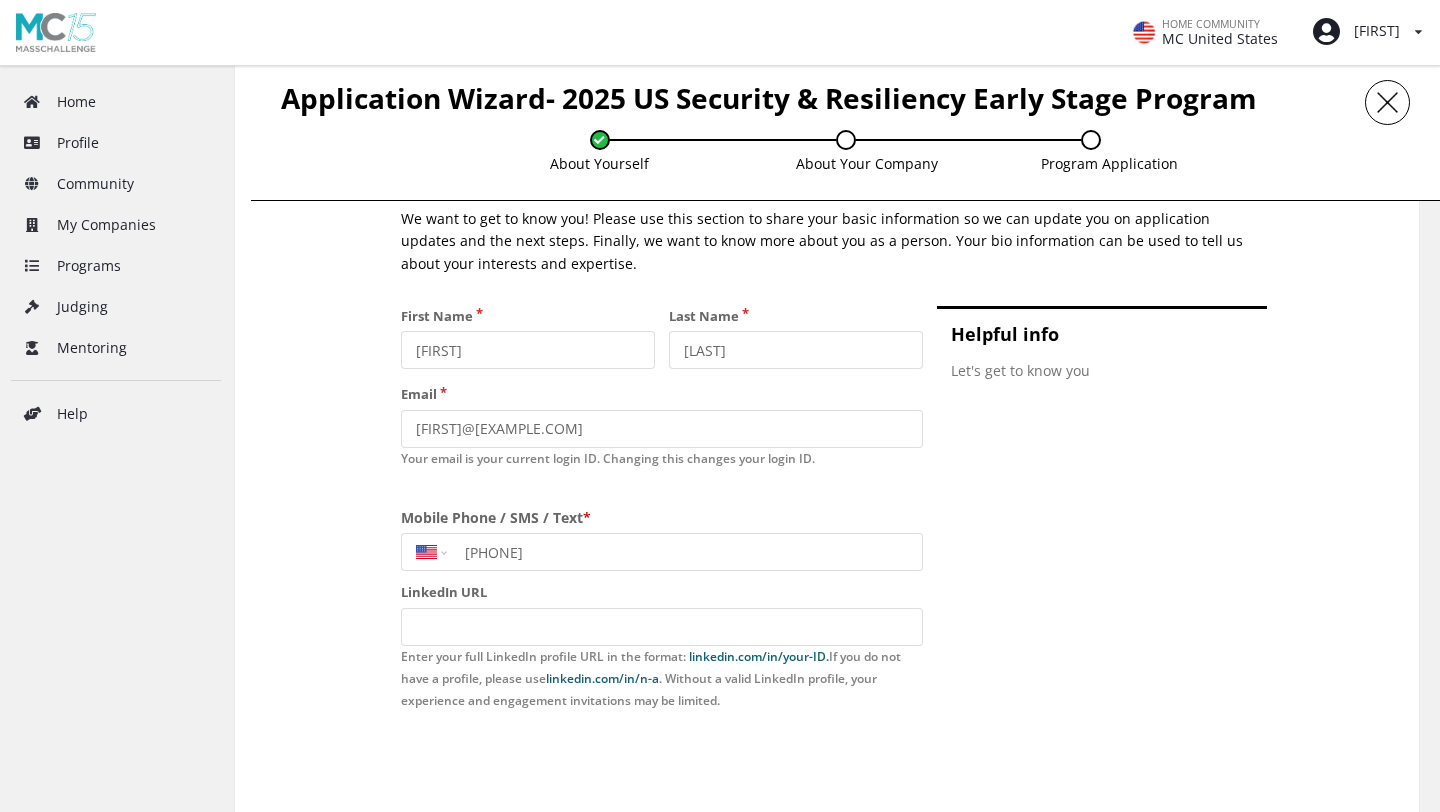 scroll, scrollTop: 138, scrollLeft: 0, axis: vertical 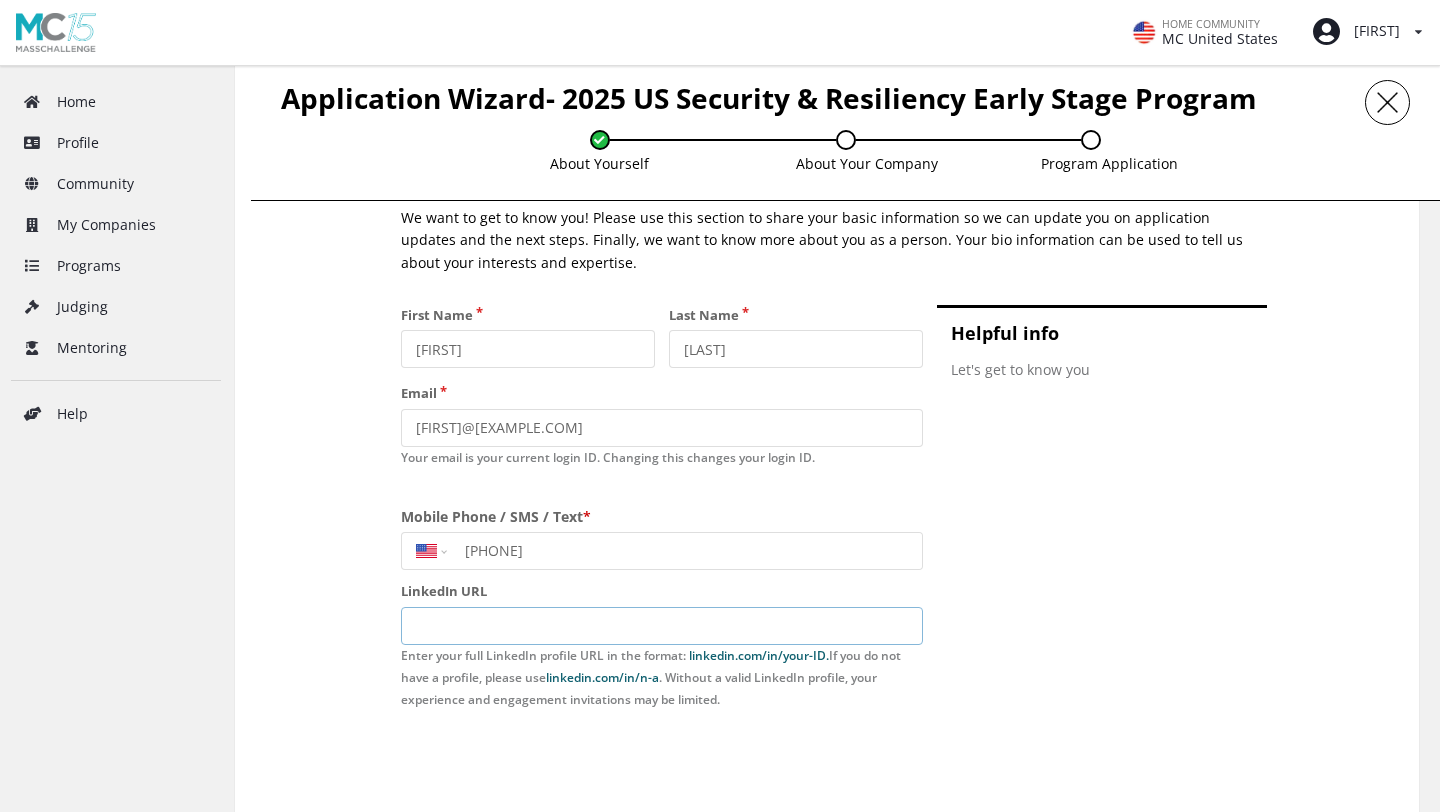 click at bounding box center [528, 349] 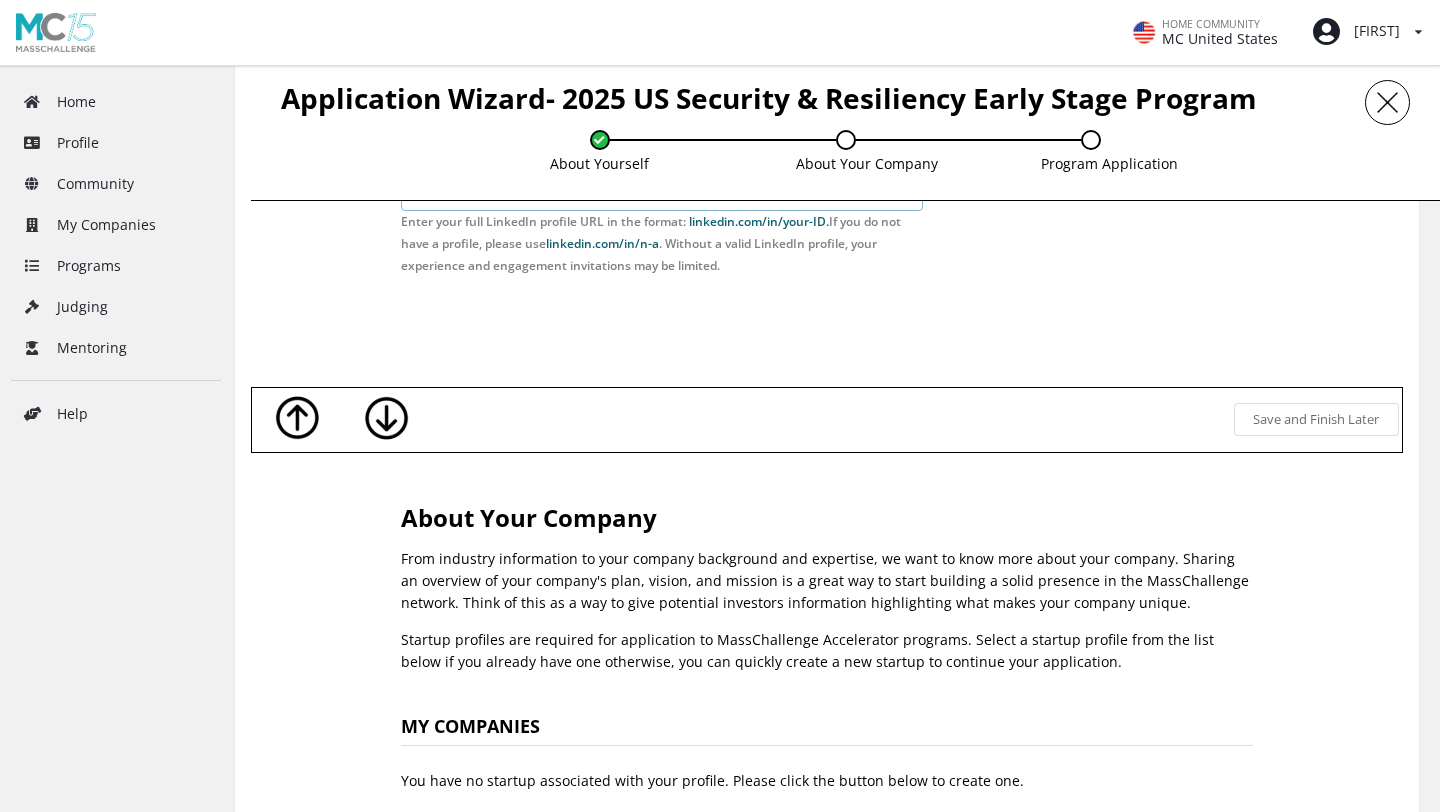 scroll, scrollTop: 1026, scrollLeft: 0, axis: vertical 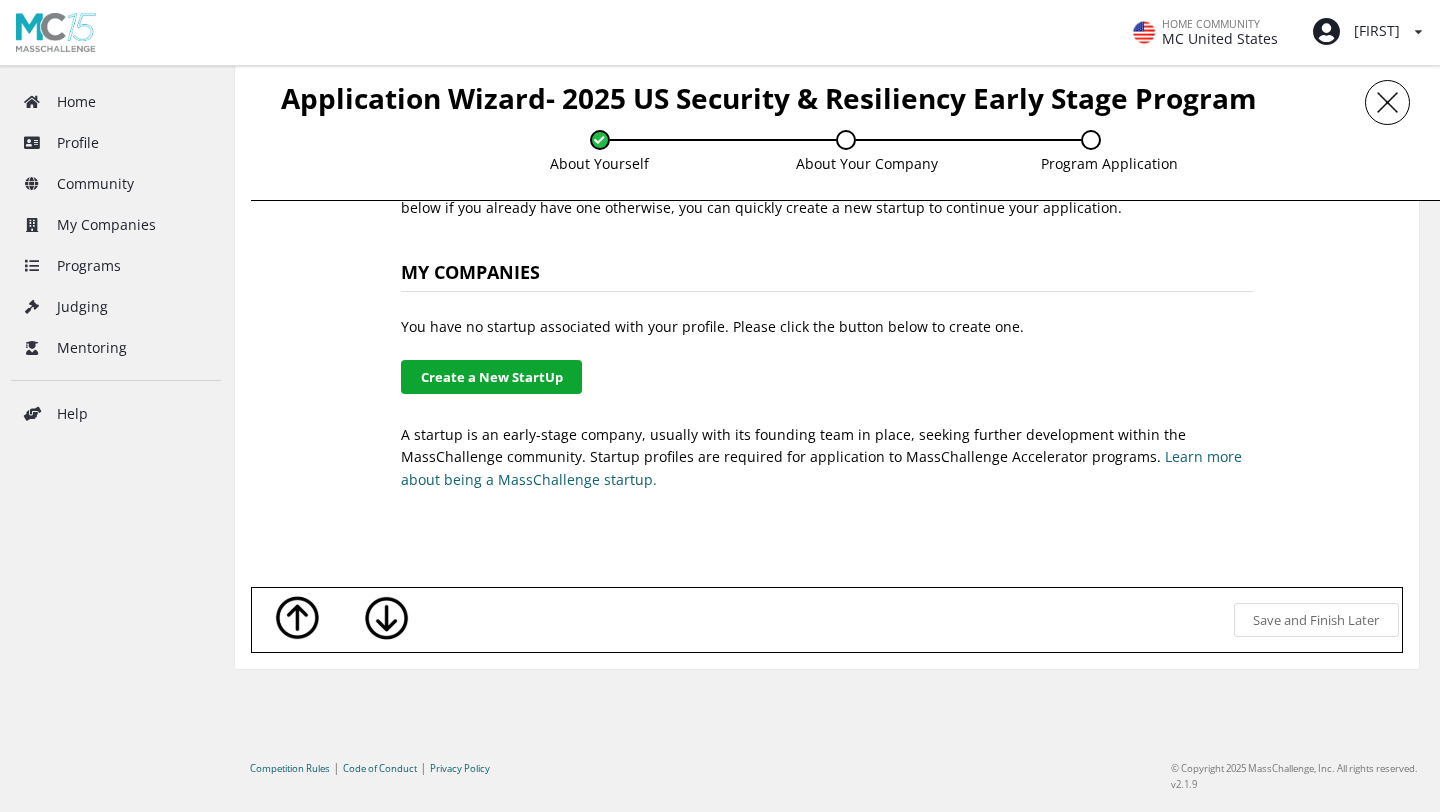 click on "Create a New StartUp" at bounding box center (491, 376) 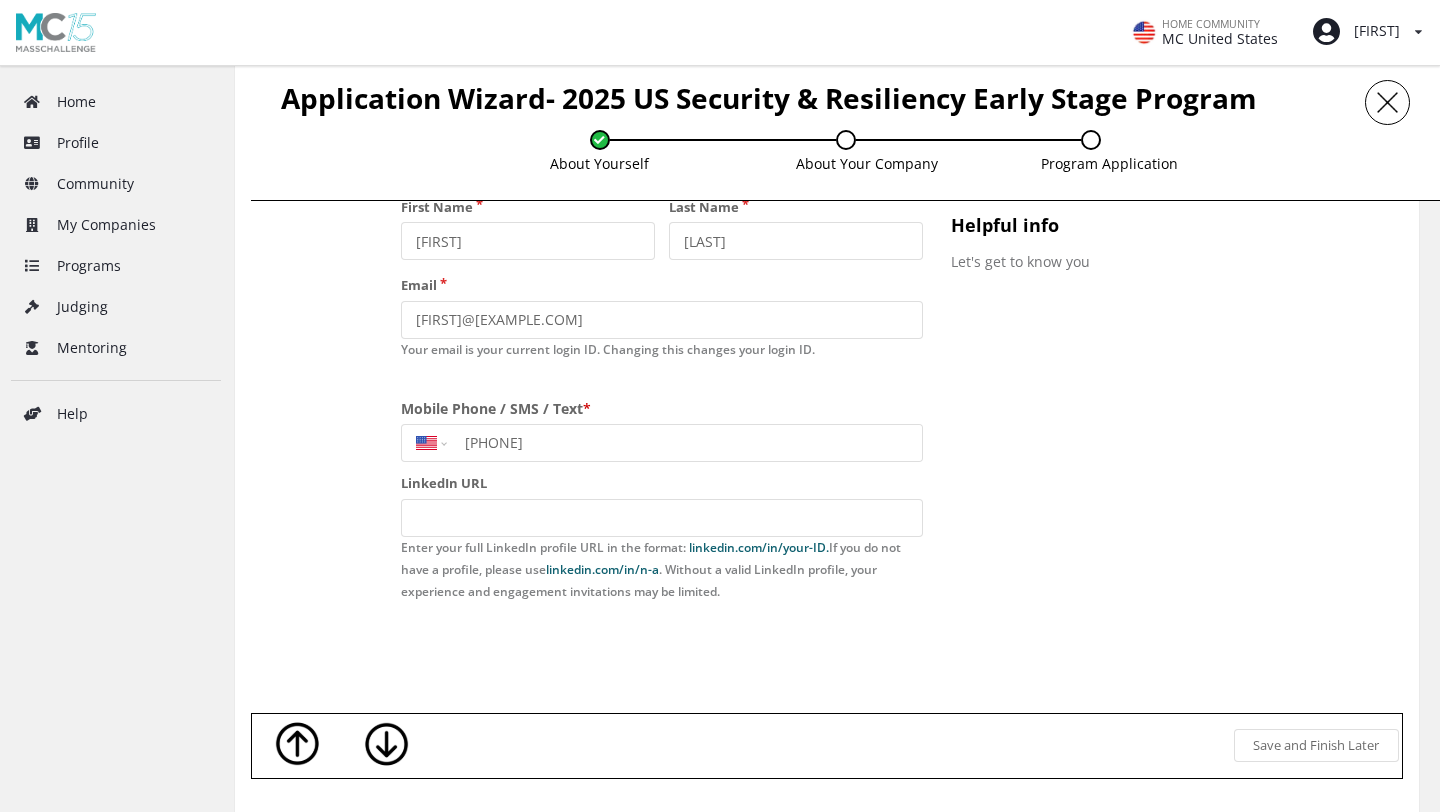 scroll, scrollTop: 231, scrollLeft: 0, axis: vertical 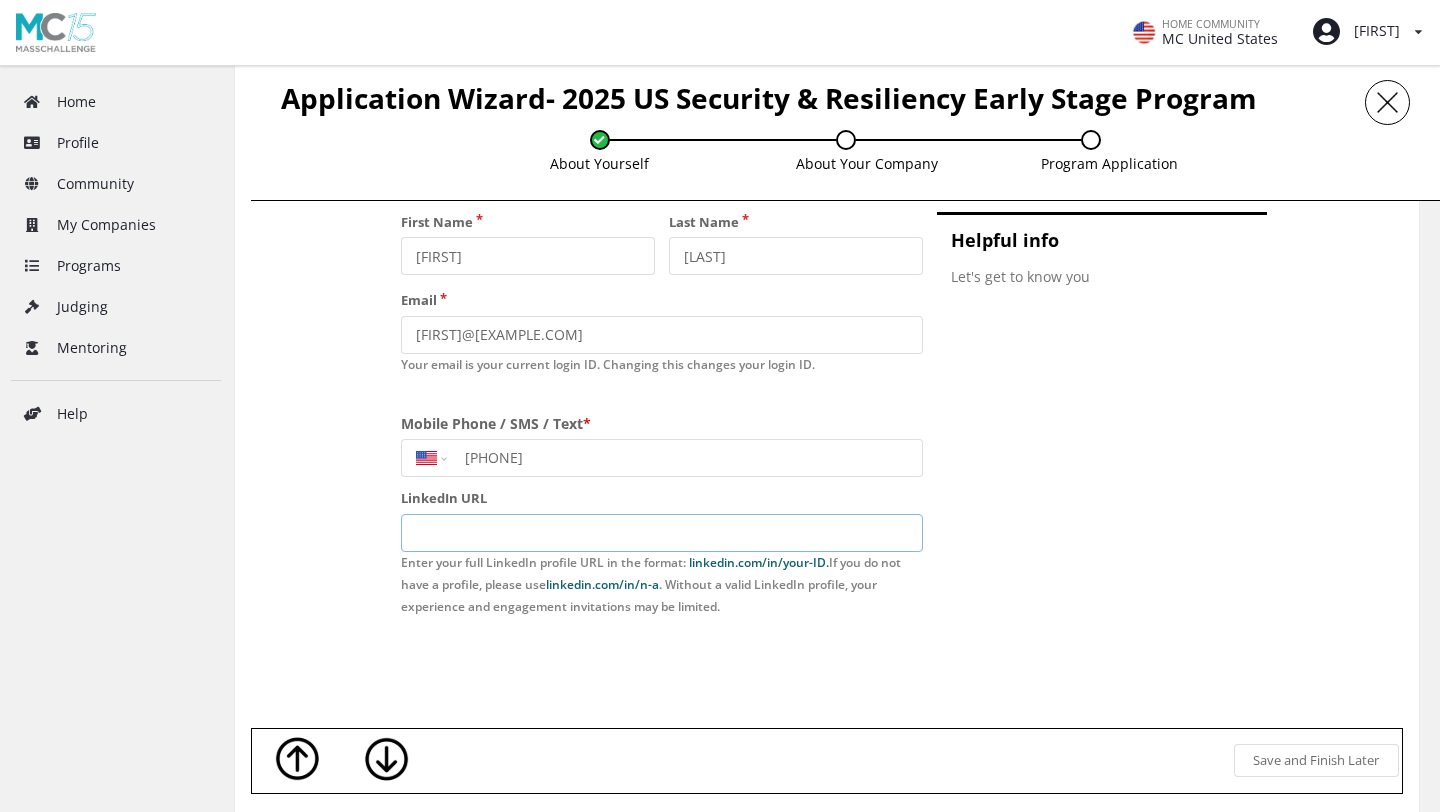 click at bounding box center (528, 256) 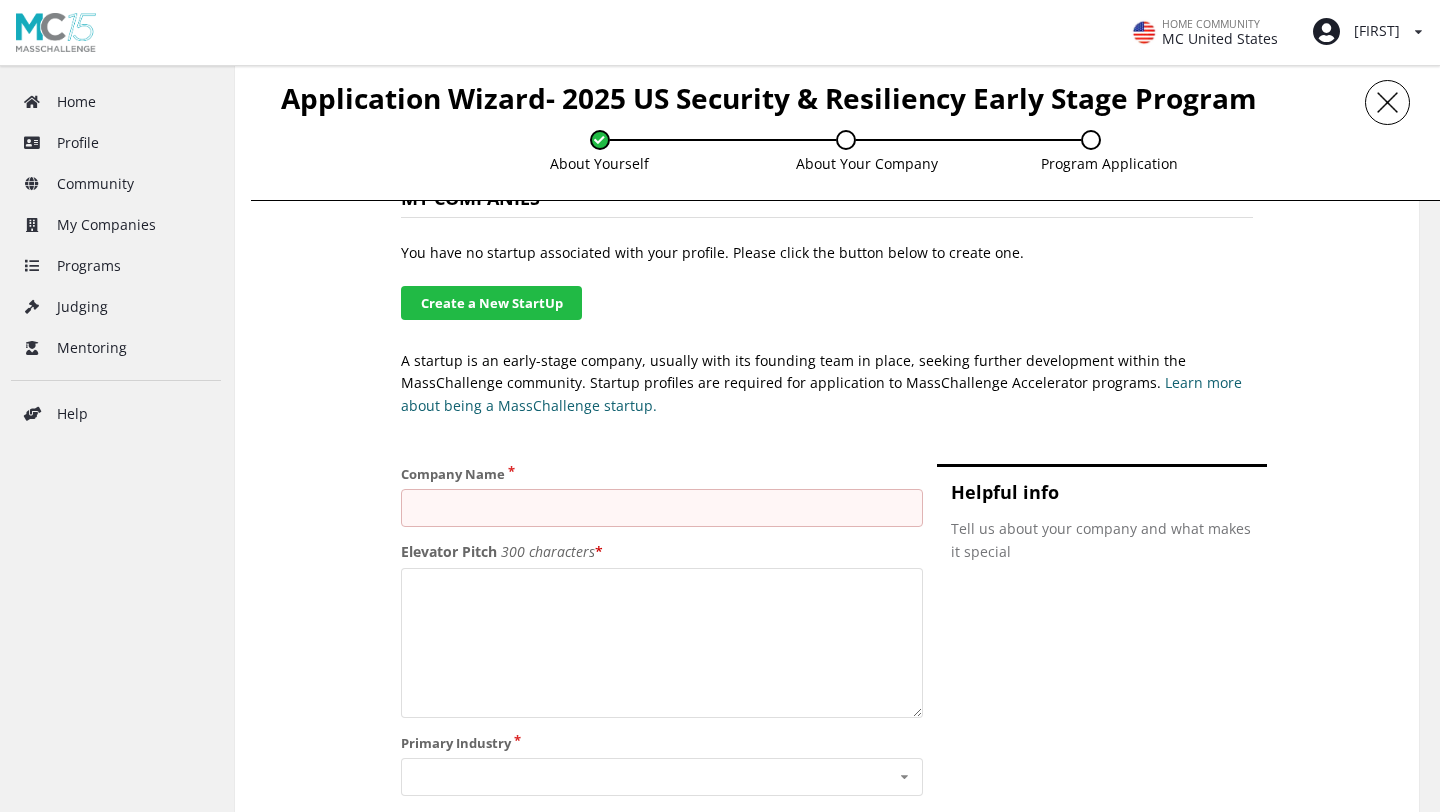 scroll, scrollTop: 1111, scrollLeft: 0, axis: vertical 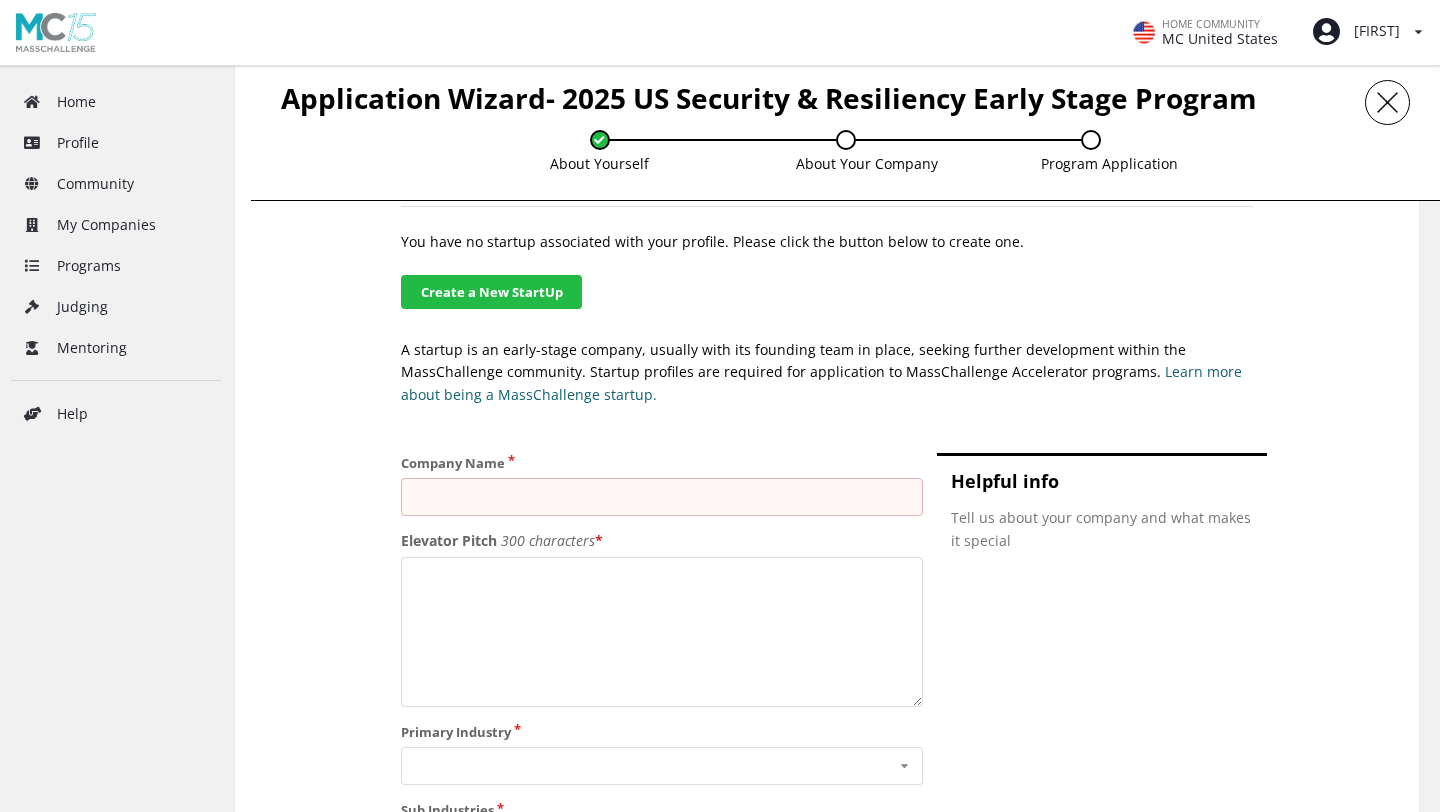 type on "https://www.linkedin.com/in/[FIRST]-[LAST]/" 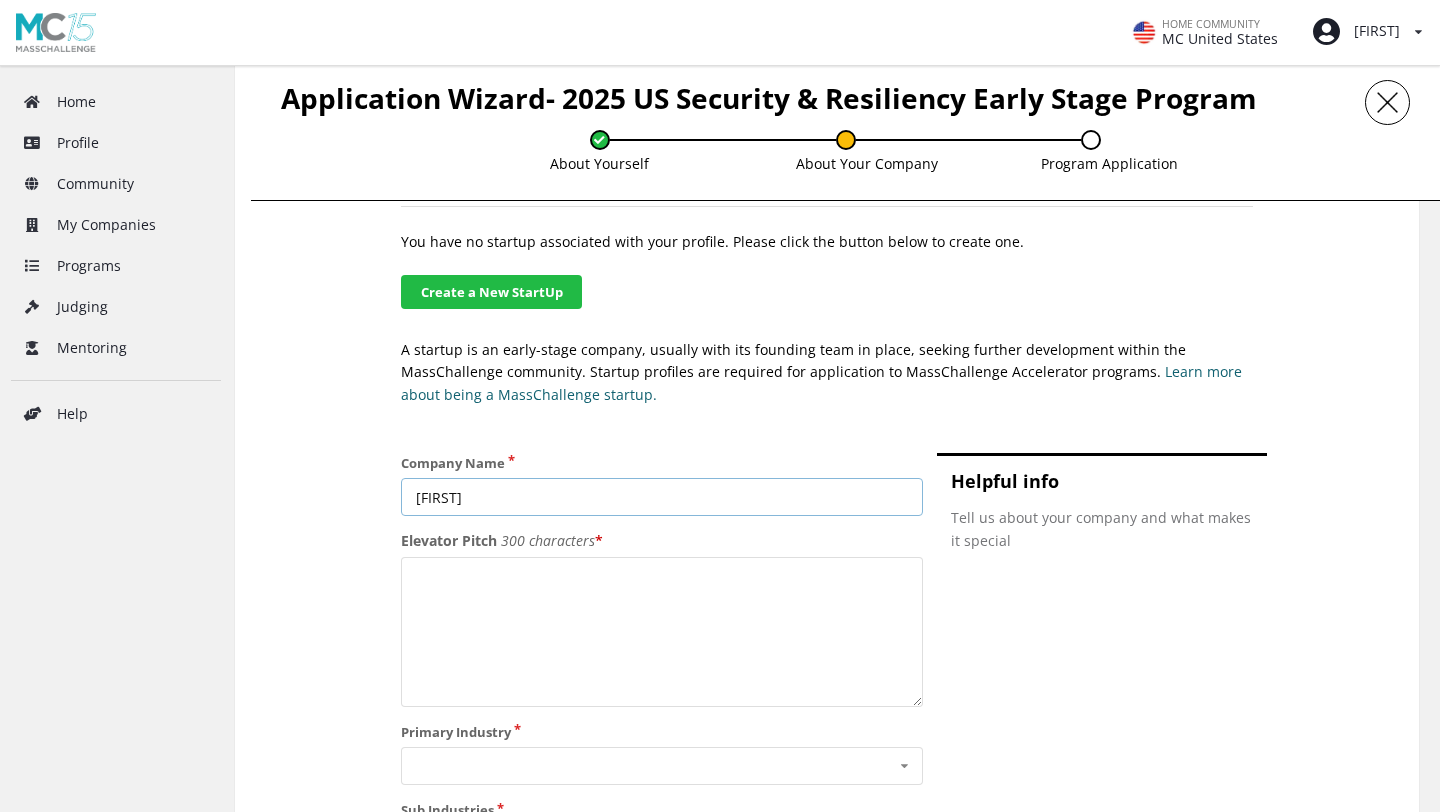 scroll, scrollTop: 1190, scrollLeft: 0, axis: vertical 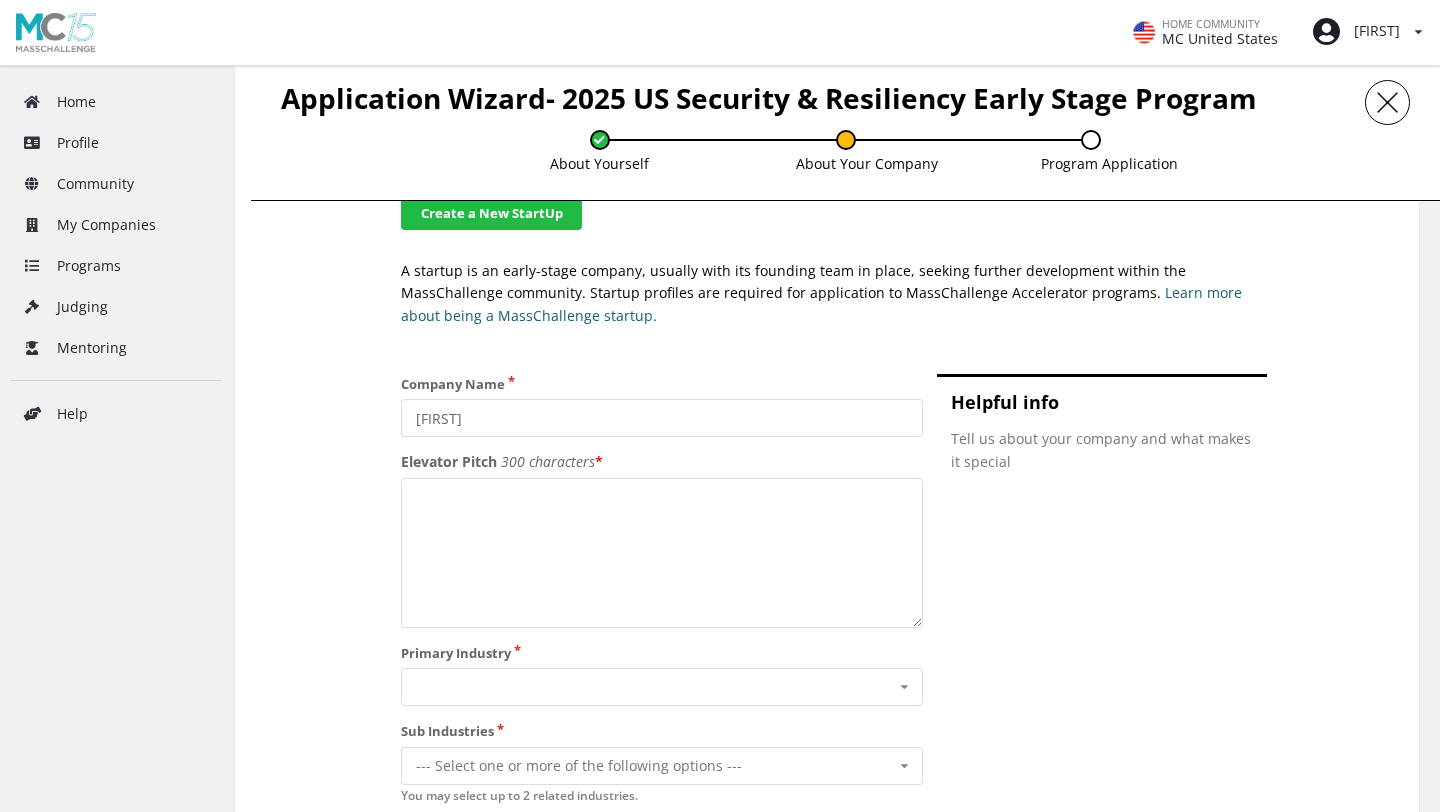 click on "Company Name" at bounding box center (662, 384) 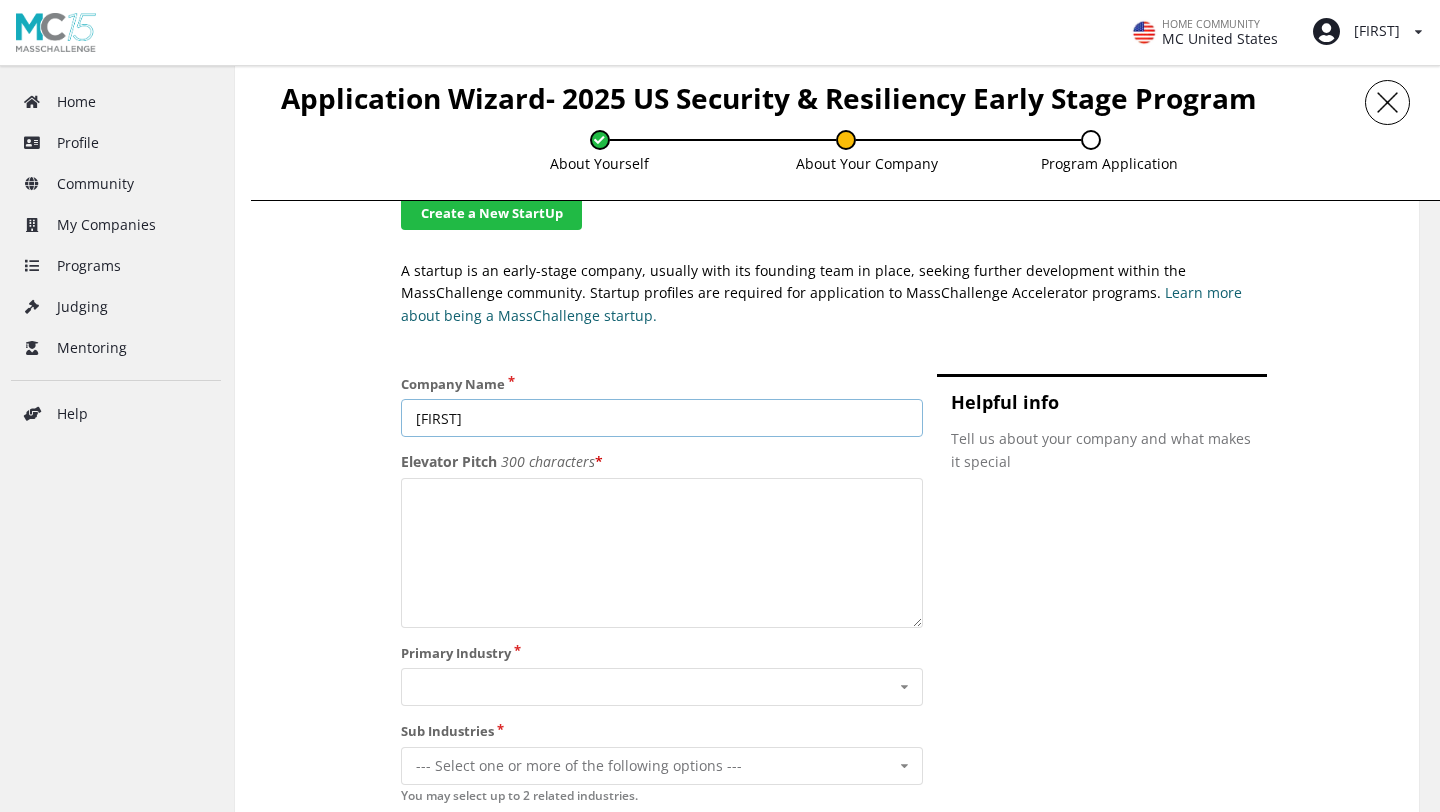 click on "[FIRST]" at bounding box center [662, 418] 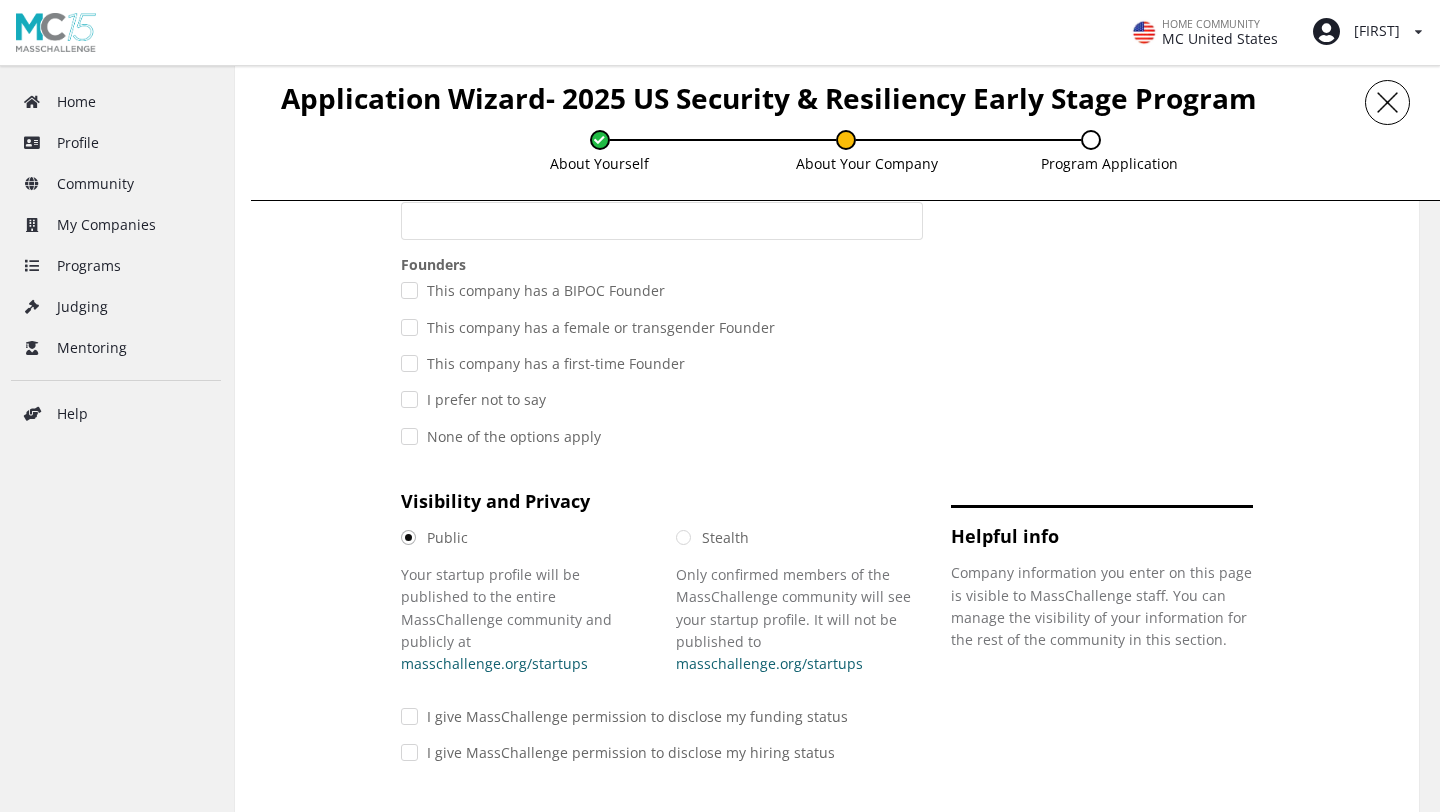 scroll, scrollTop: 1903, scrollLeft: 0, axis: vertical 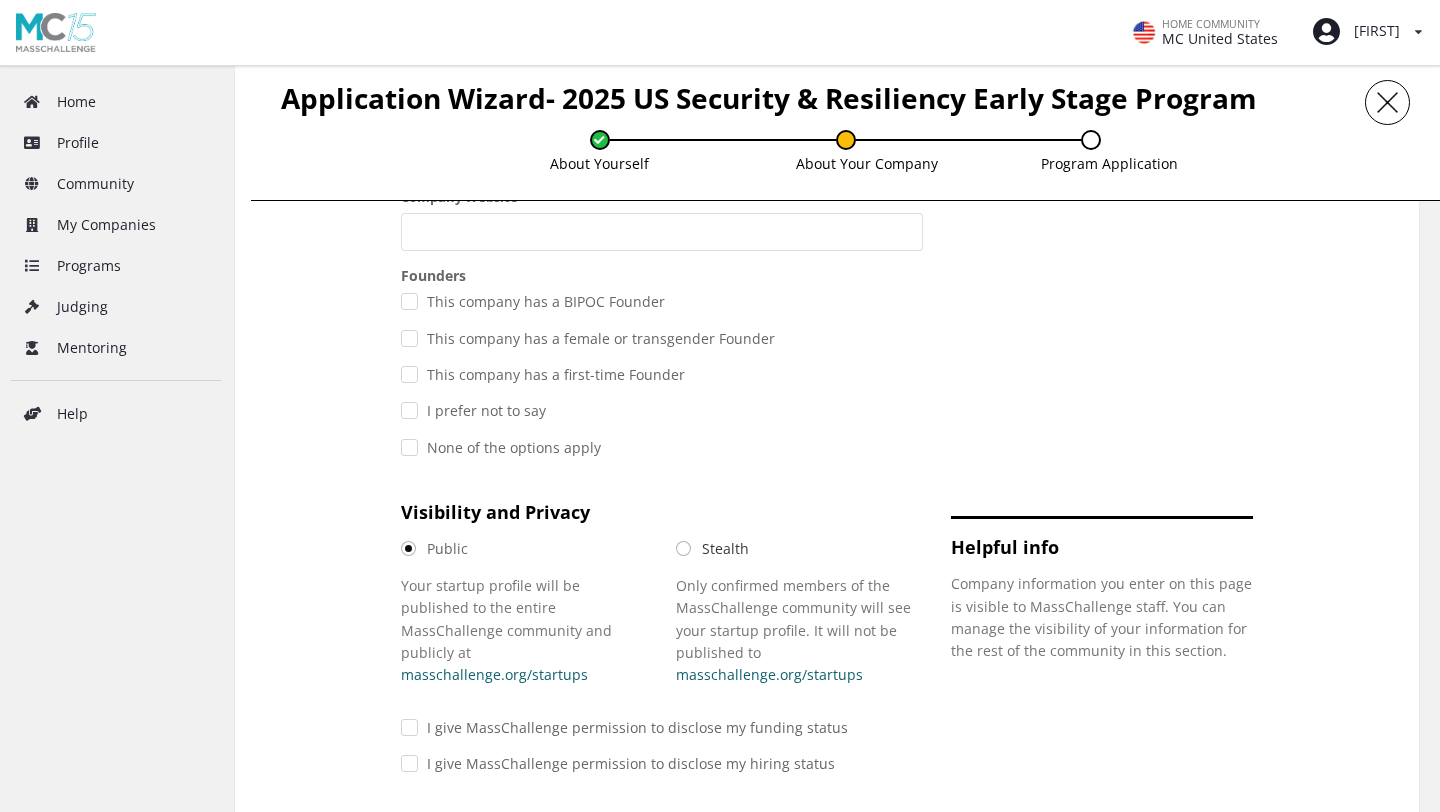 type on "Halo Security Systems" 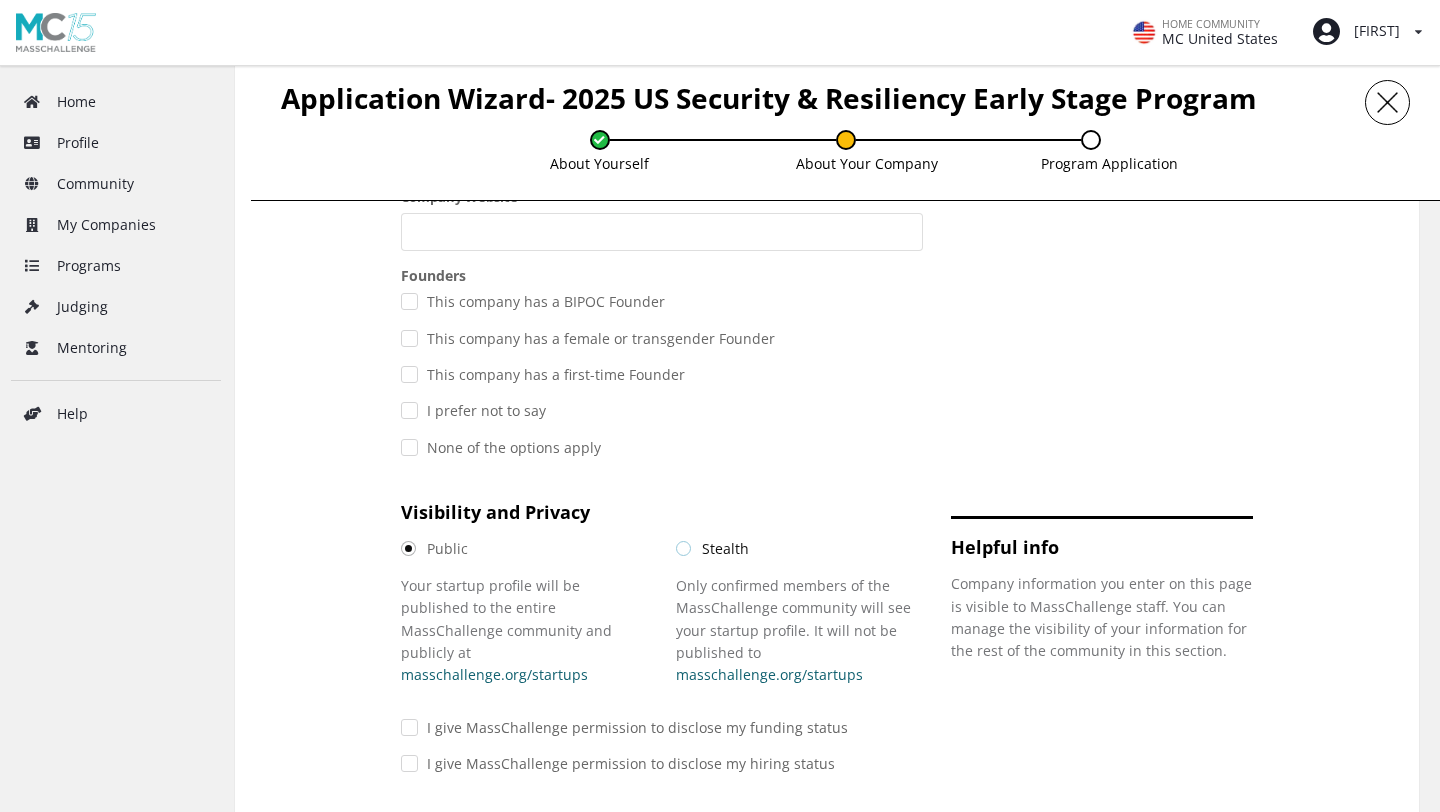 click on "Stealth" at bounding box center (434, 548) 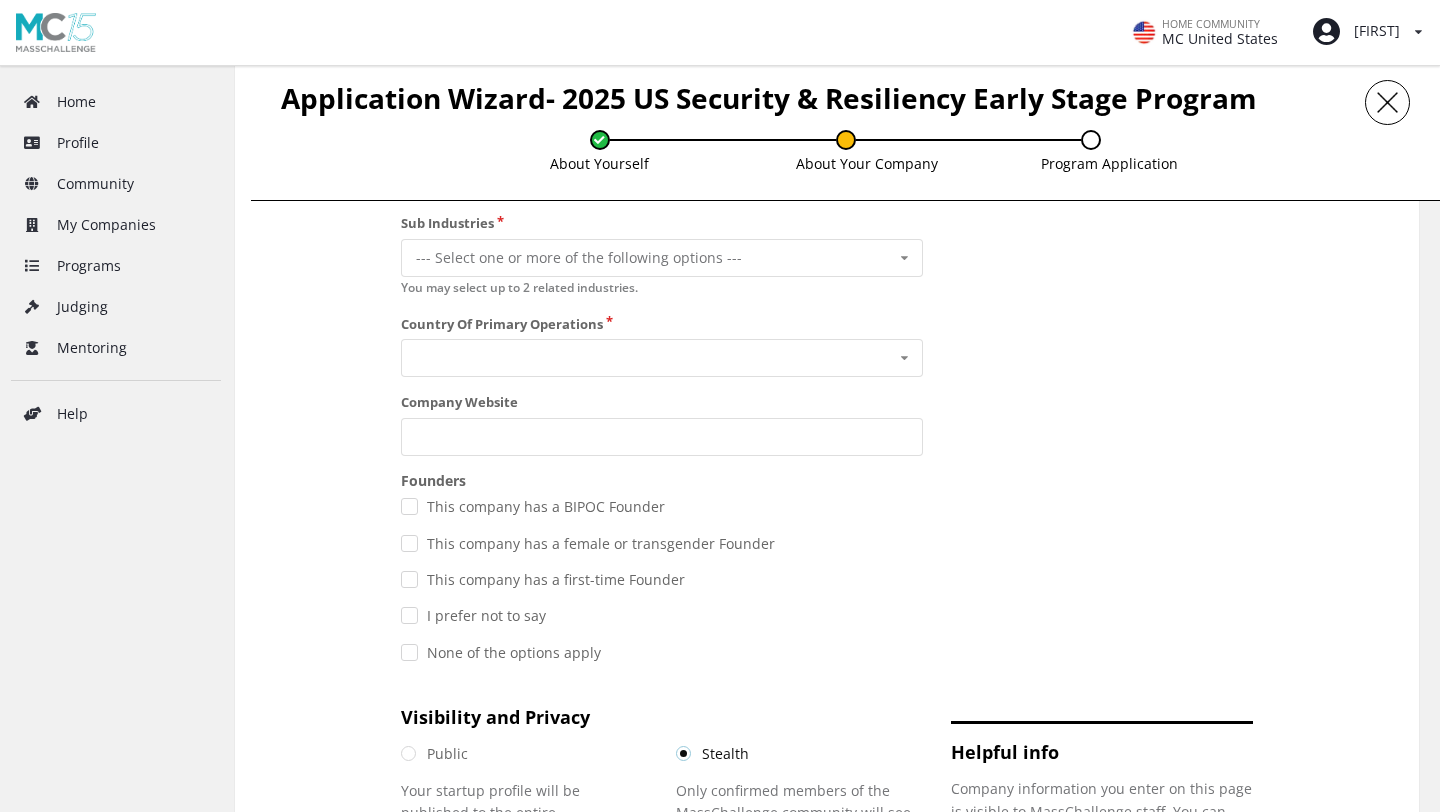 scroll, scrollTop: 1663, scrollLeft: 0, axis: vertical 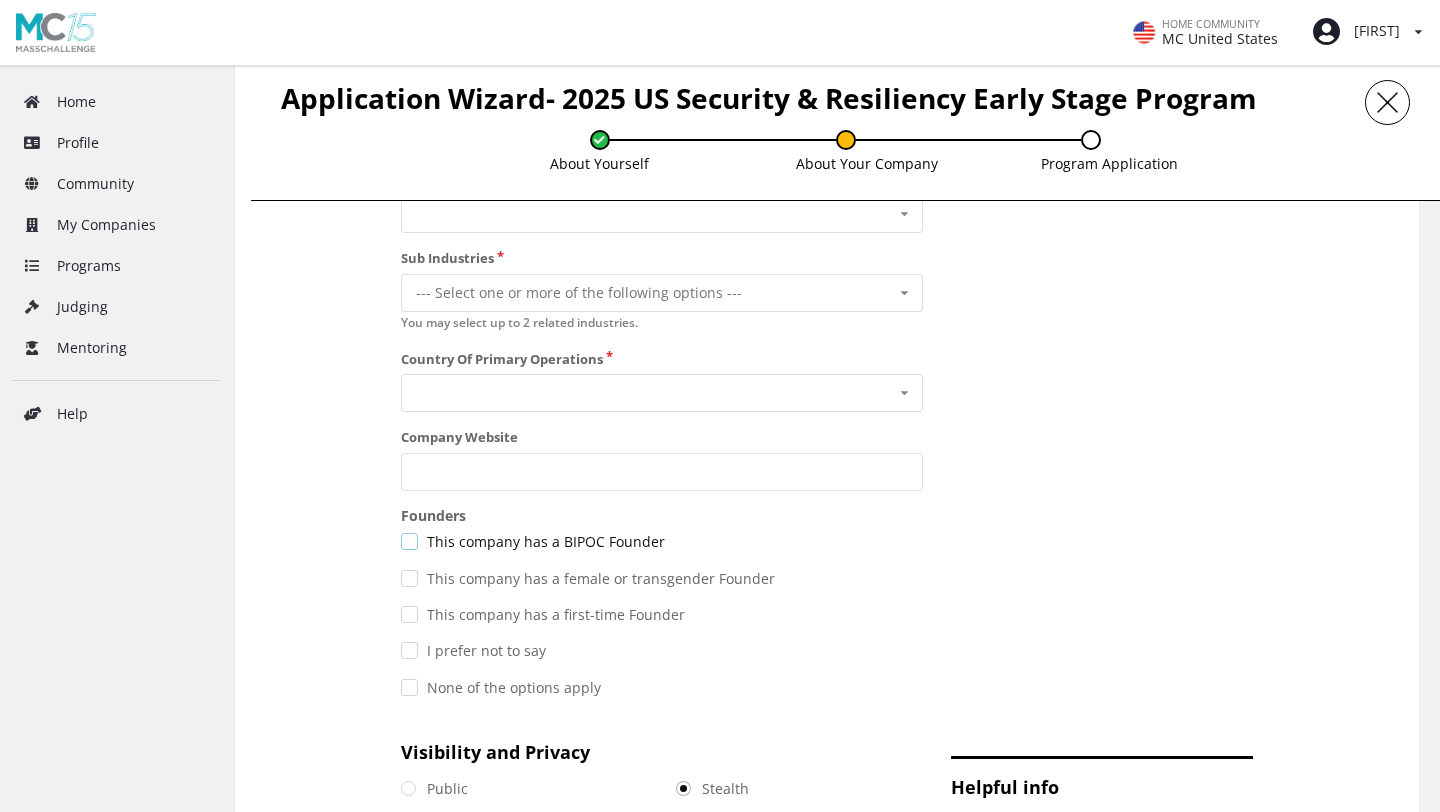 click on "This company has a BIPOC Founder" at bounding box center [533, 541] 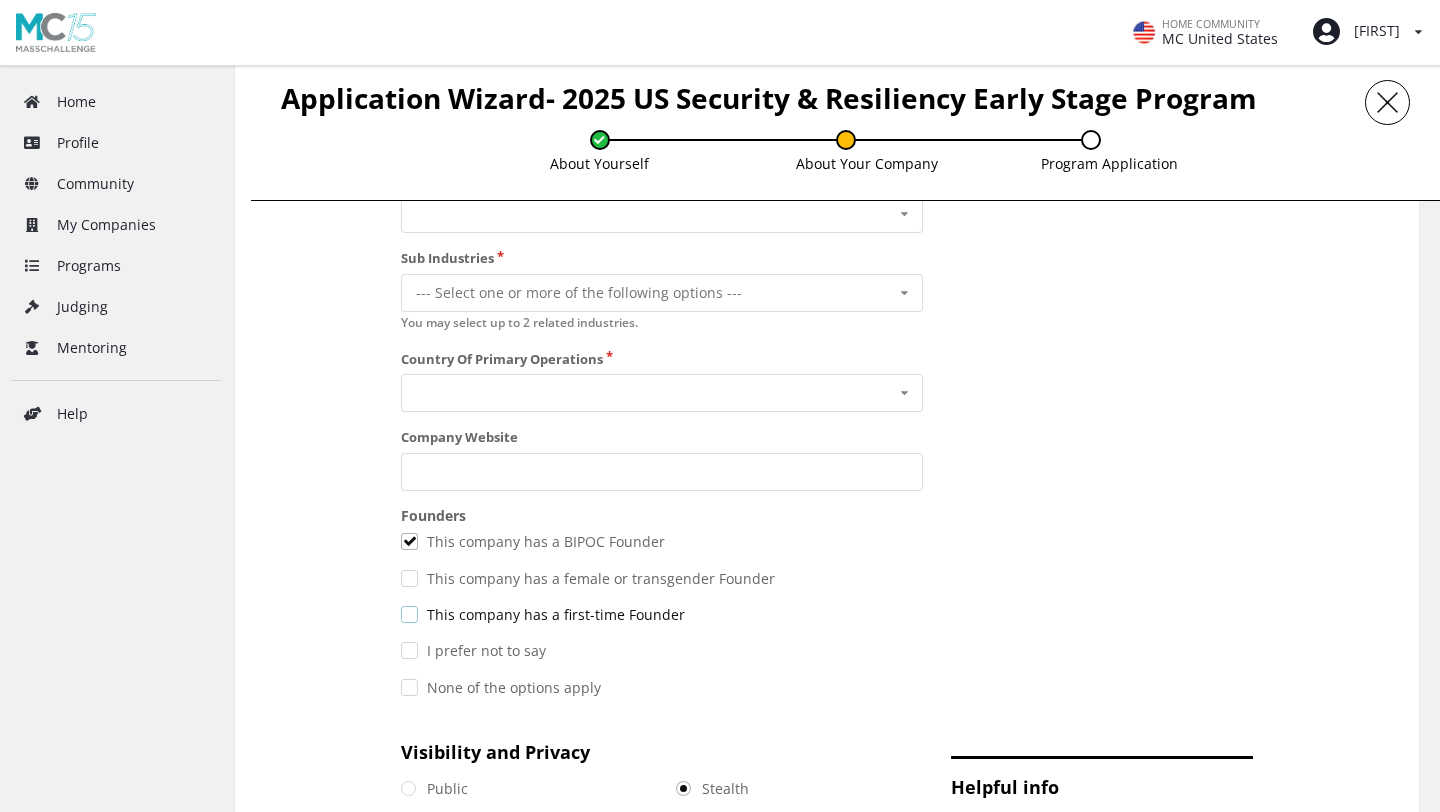 click on "This company has a first-time Founder" at bounding box center [533, 541] 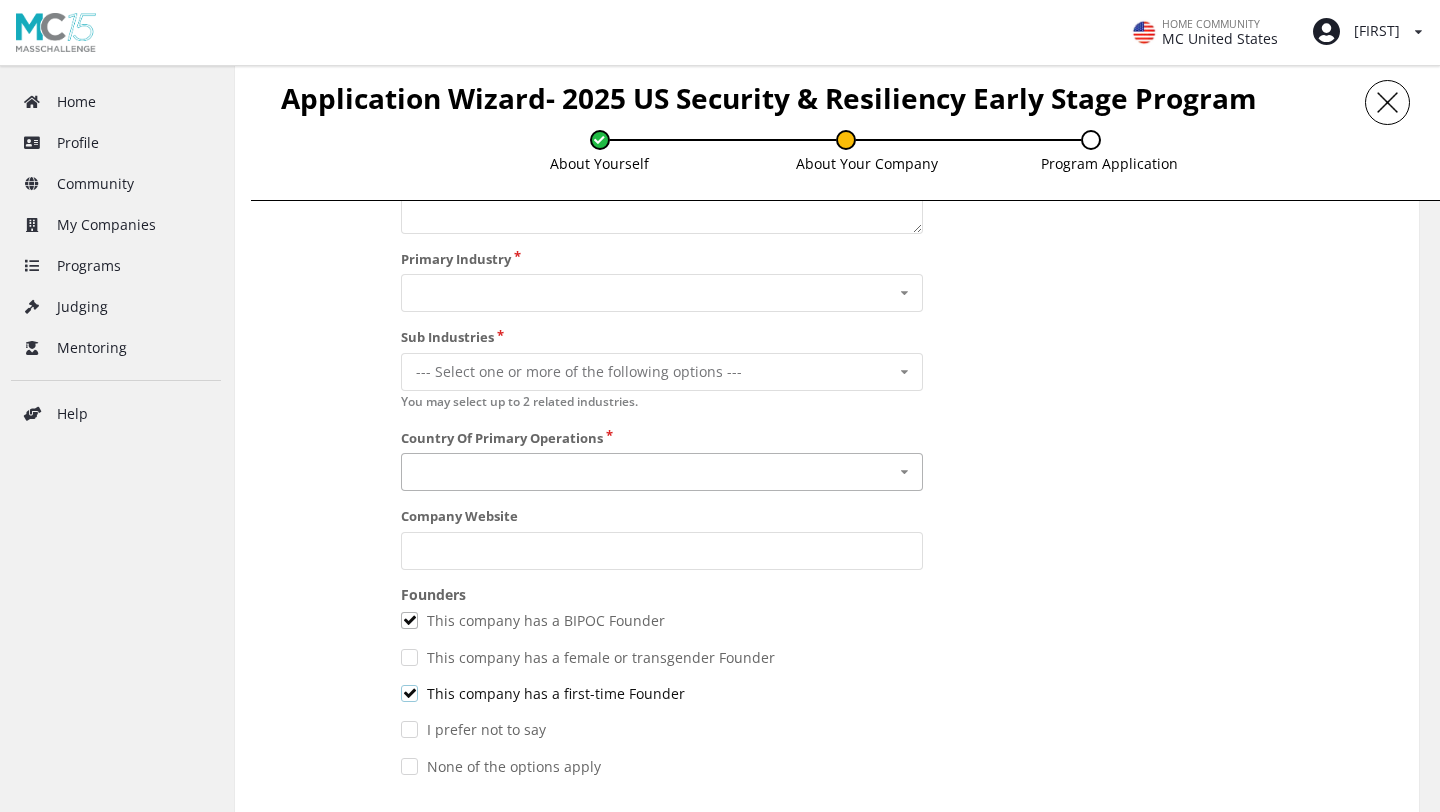 scroll, scrollTop: 1582, scrollLeft: 0, axis: vertical 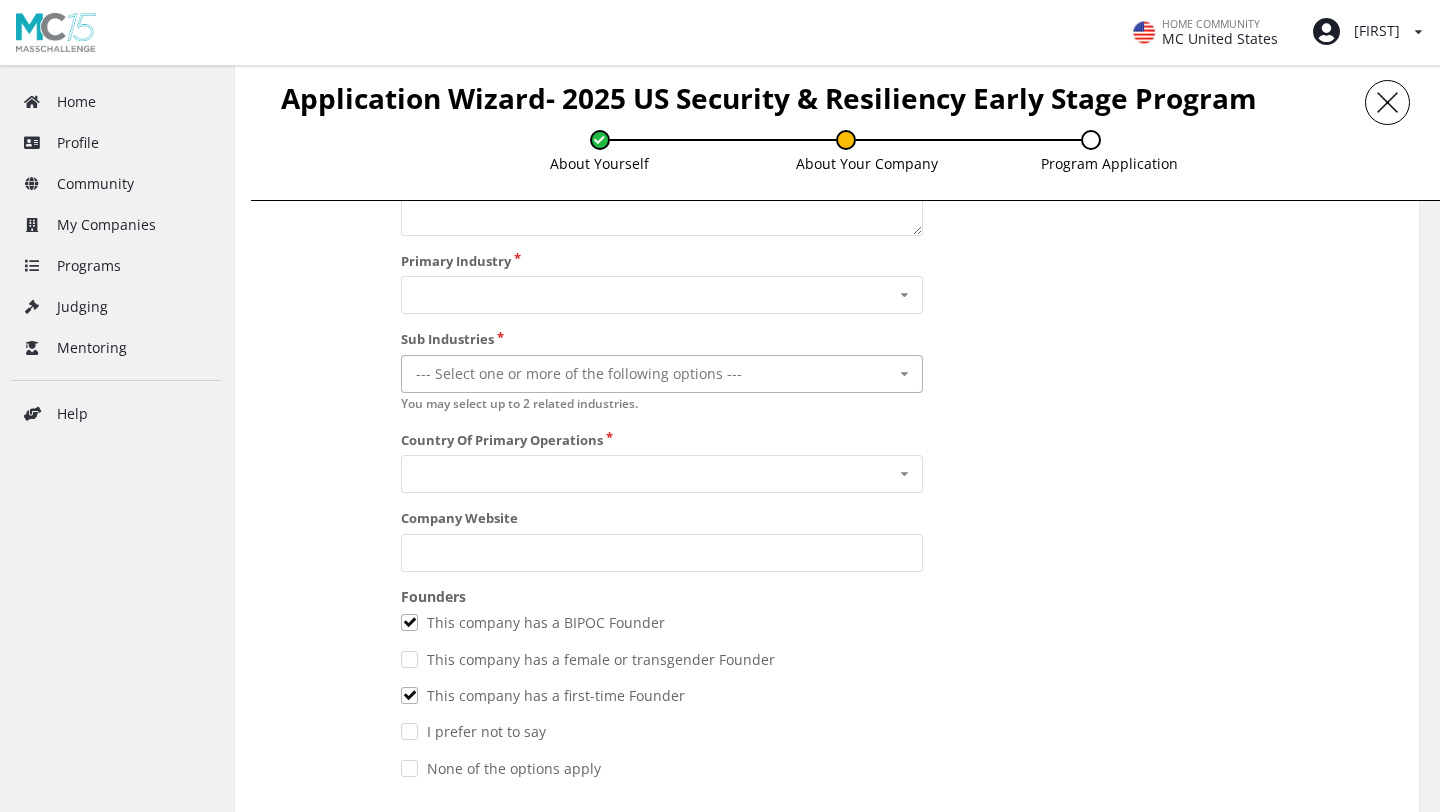 click on "--- Select one or more of the following options ---" at bounding box center (599, 373) 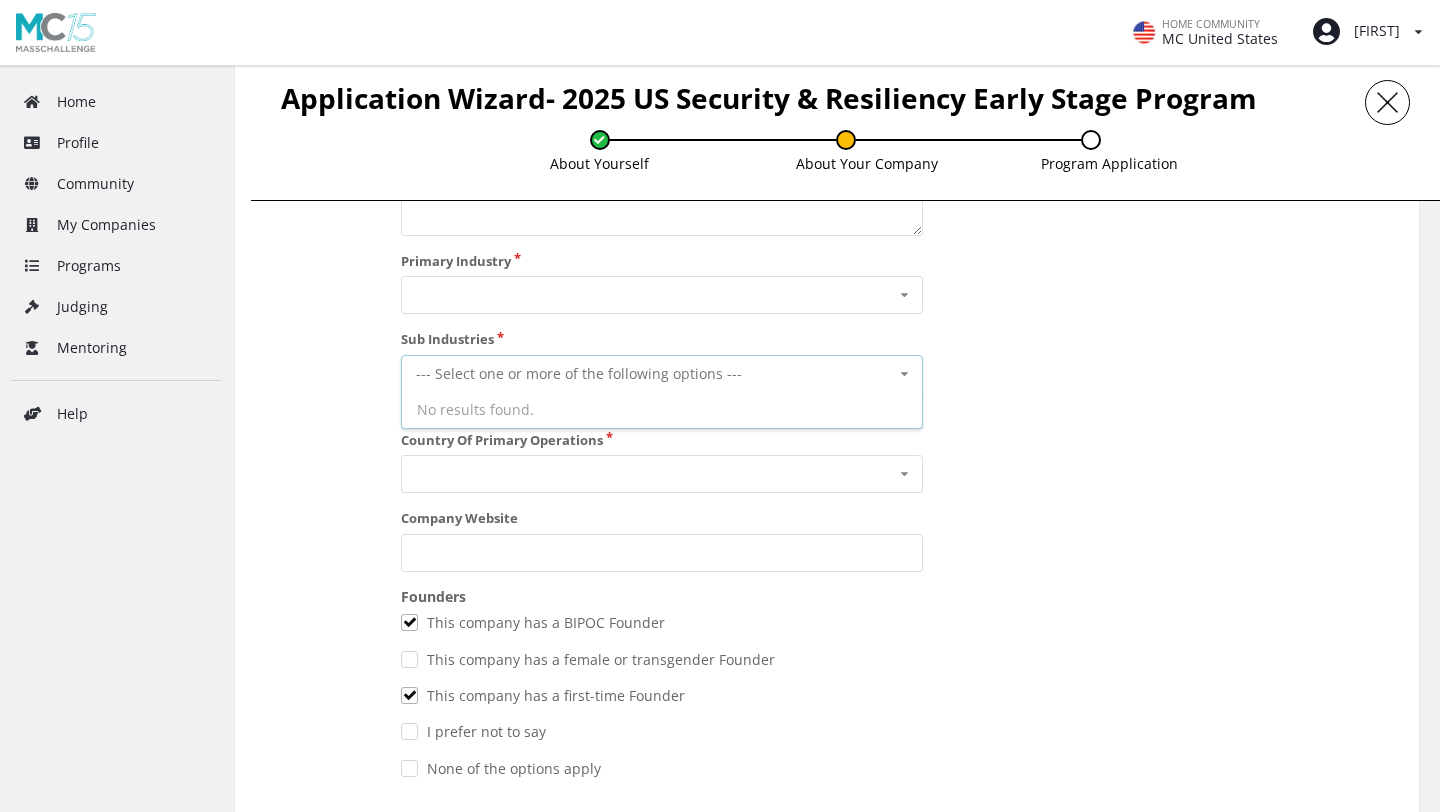 click on "--- Select one or more of the following options --- No results found." at bounding box center (662, 374) 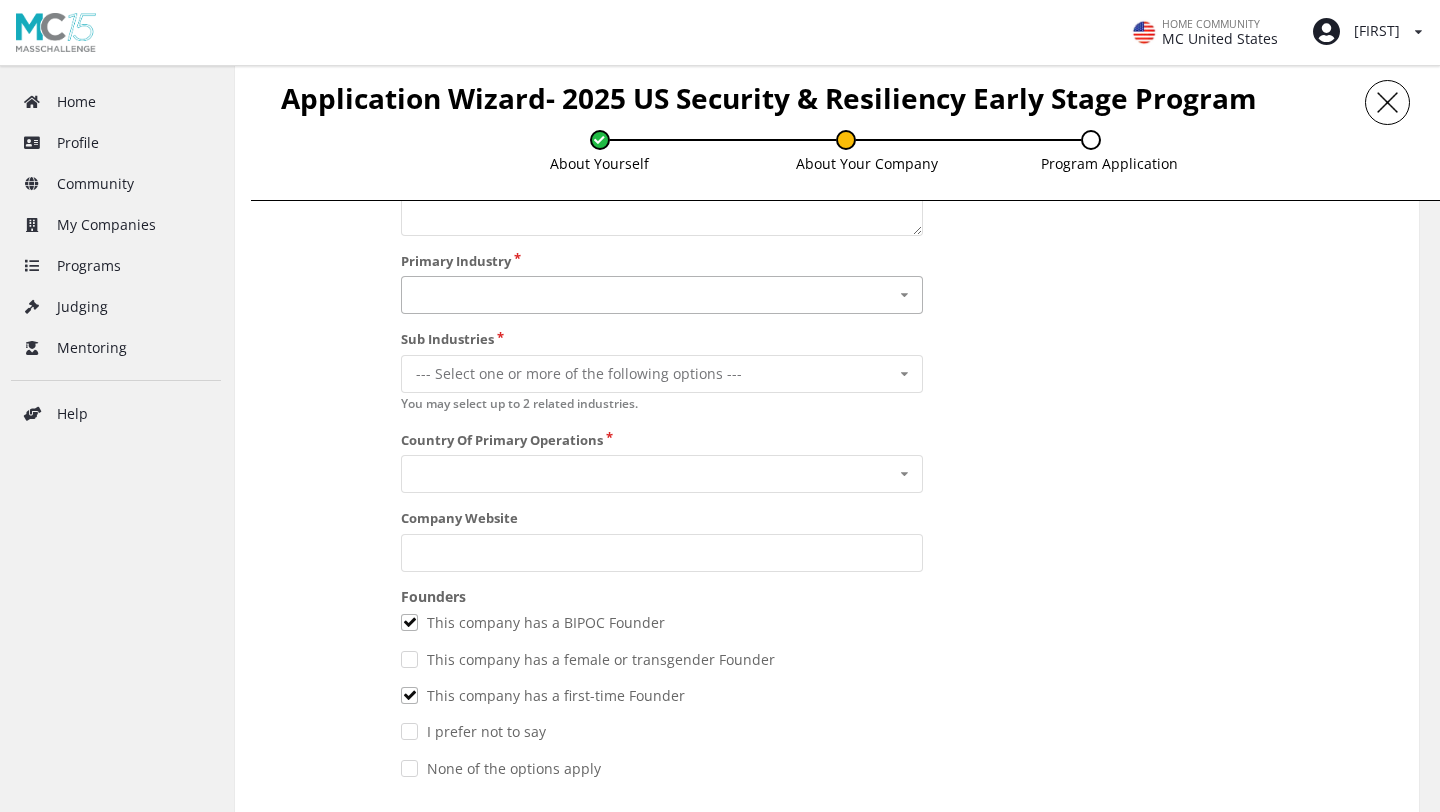 click at bounding box center (663, 295) 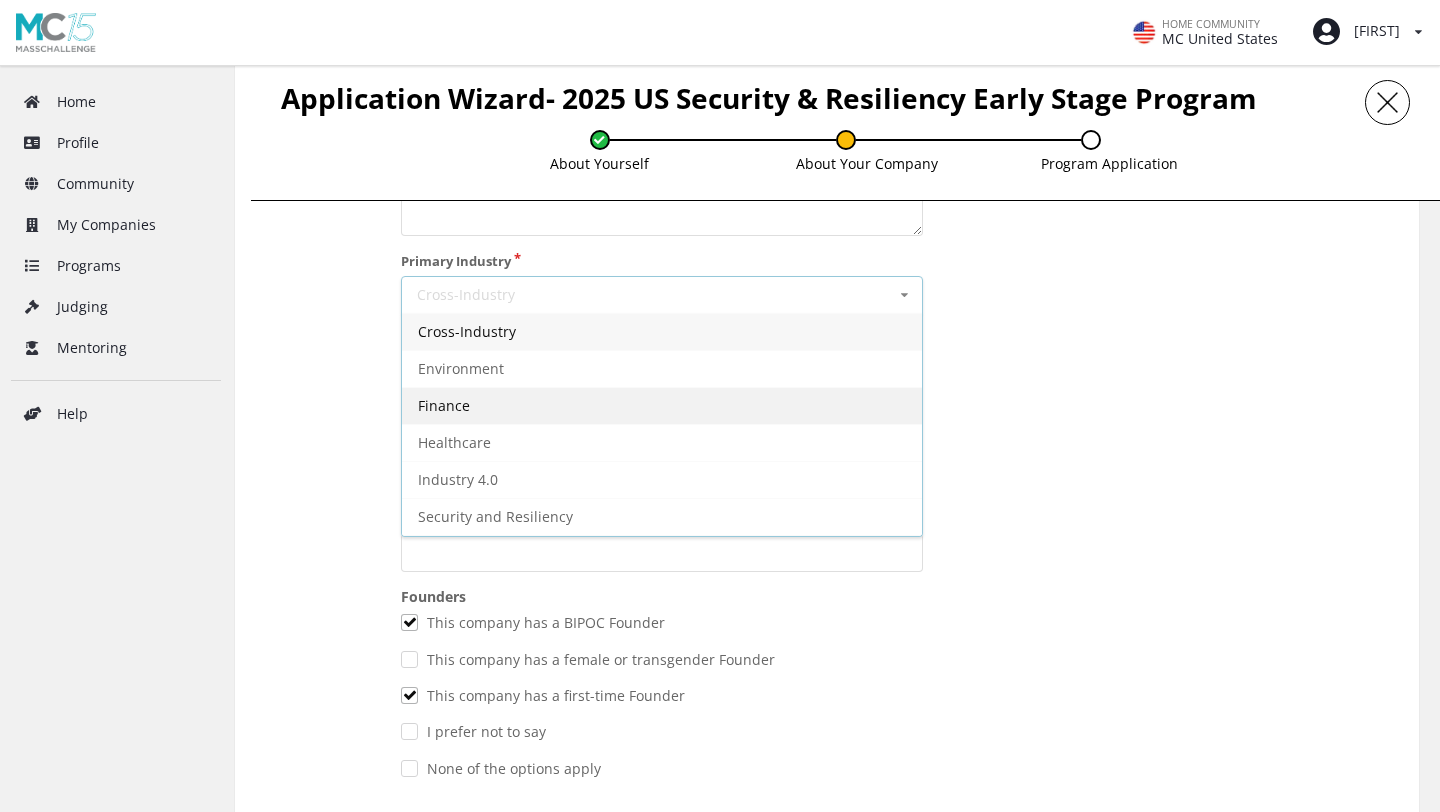 scroll, scrollTop: 35, scrollLeft: 0, axis: vertical 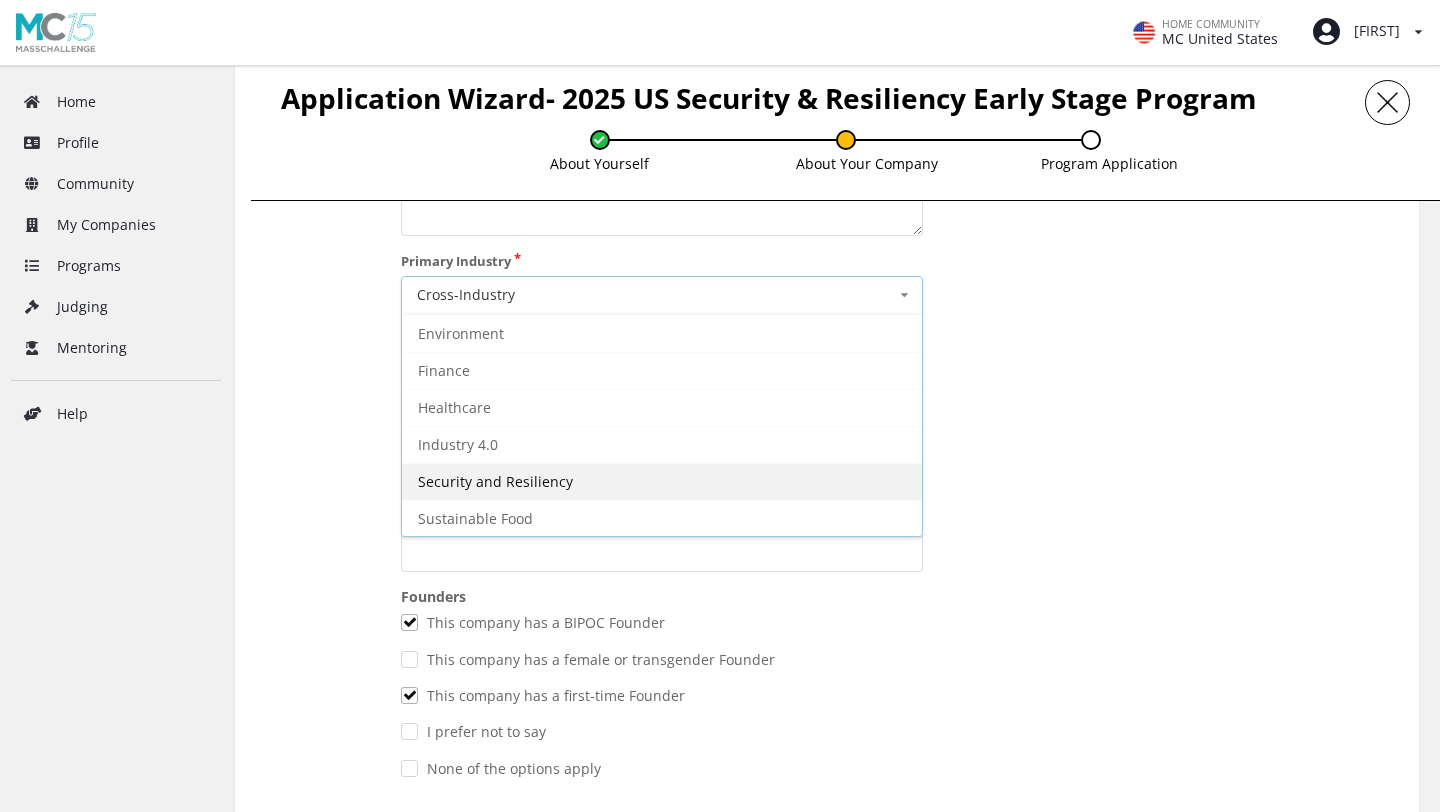 click on "Security and Resiliency" at bounding box center [662, 481] 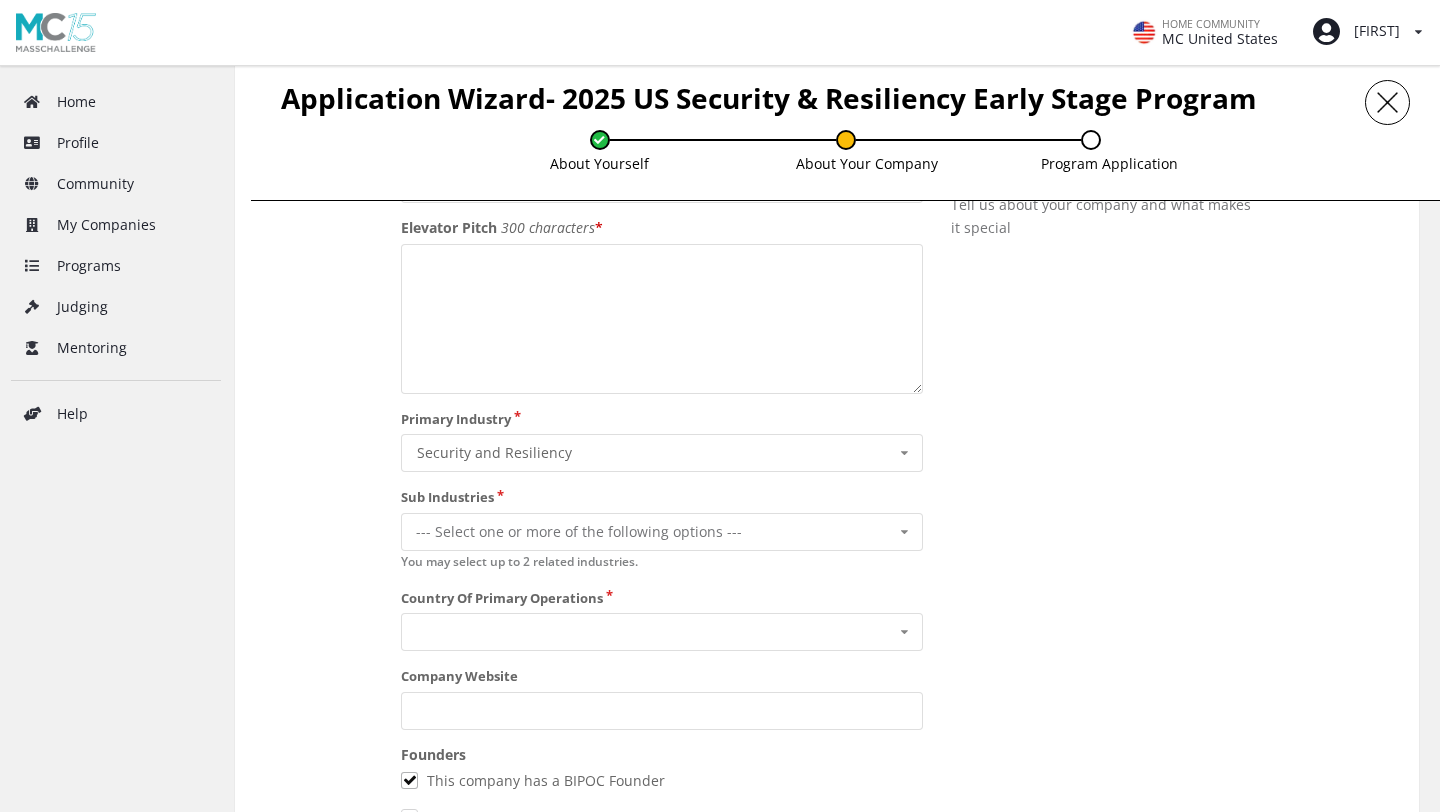 scroll, scrollTop: 1423, scrollLeft: 0, axis: vertical 